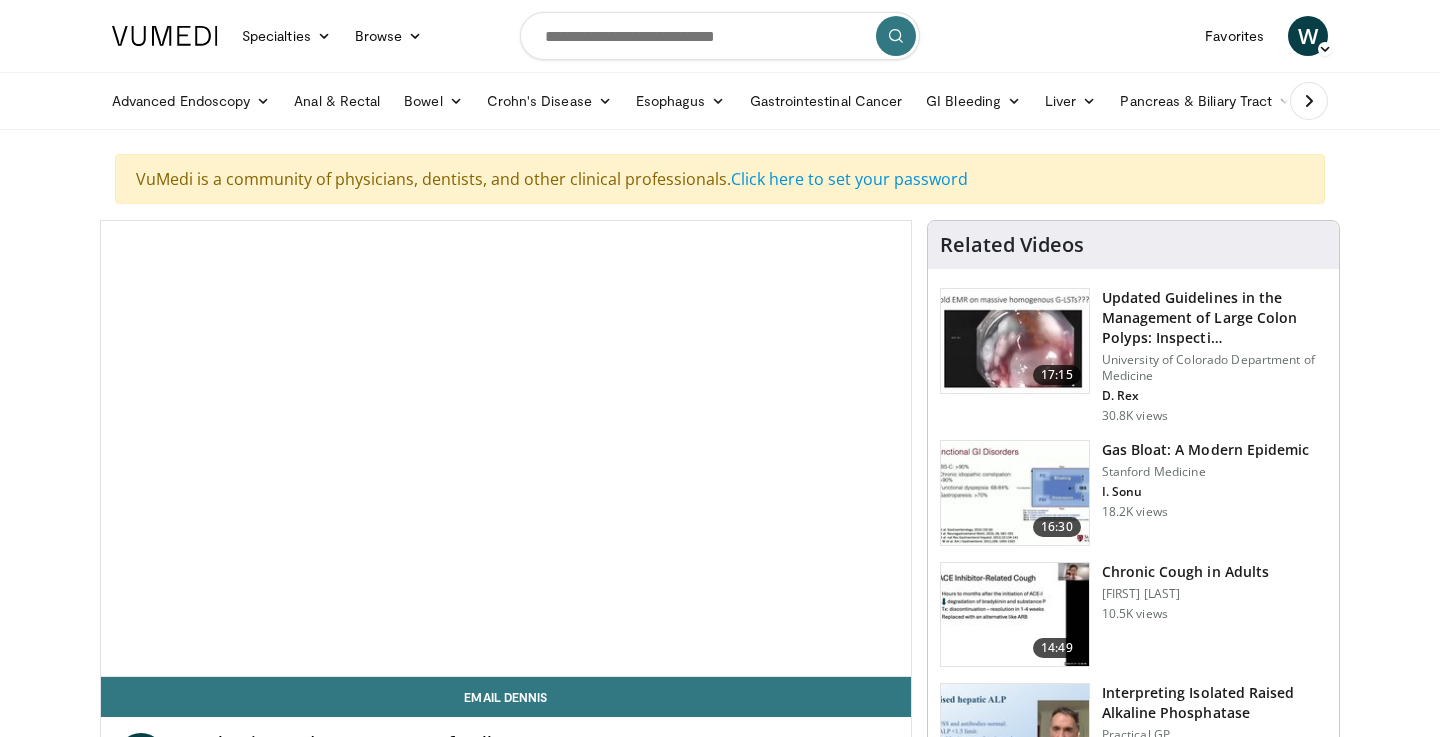 scroll, scrollTop: 281, scrollLeft: 0, axis: vertical 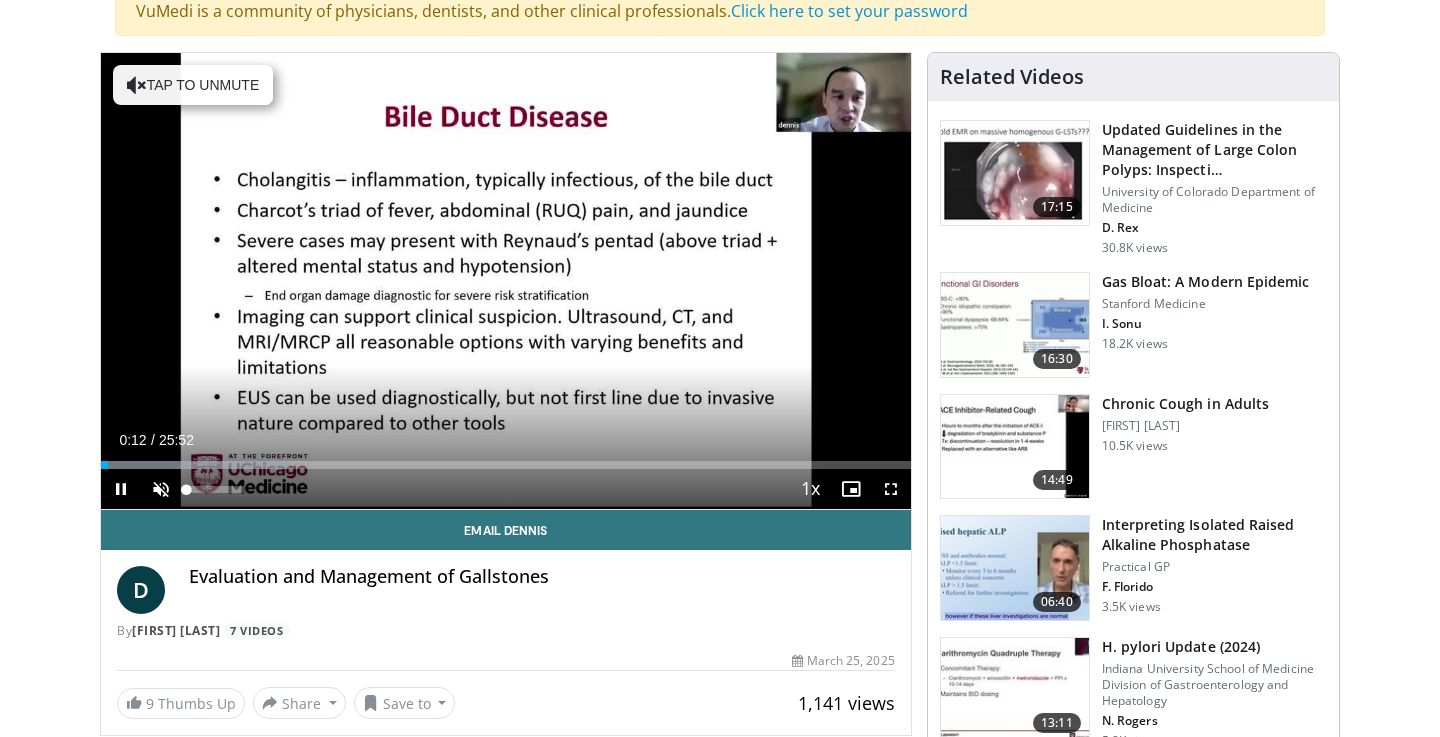 click at bounding box center (161, 489) 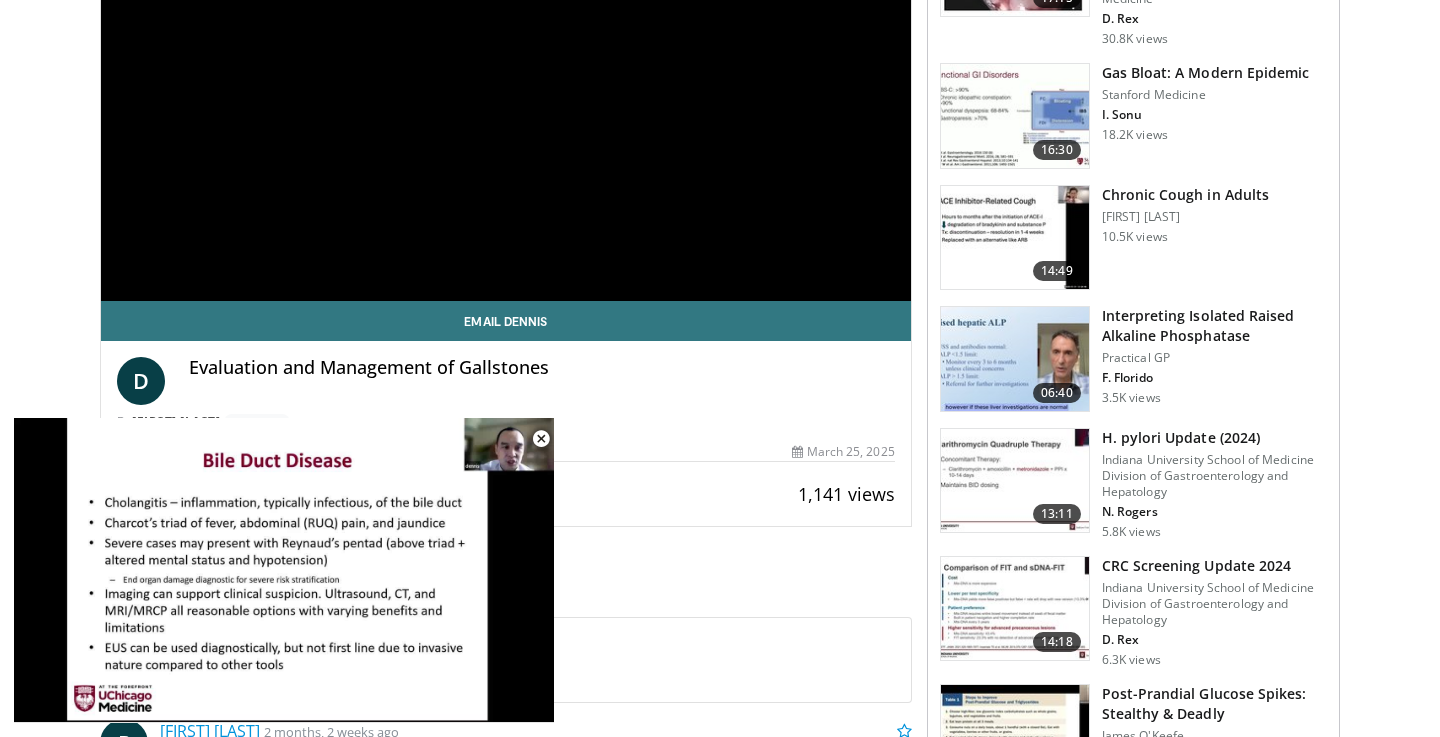 scroll, scrollTop: 380, scrollLeft: 0, axis: vertical 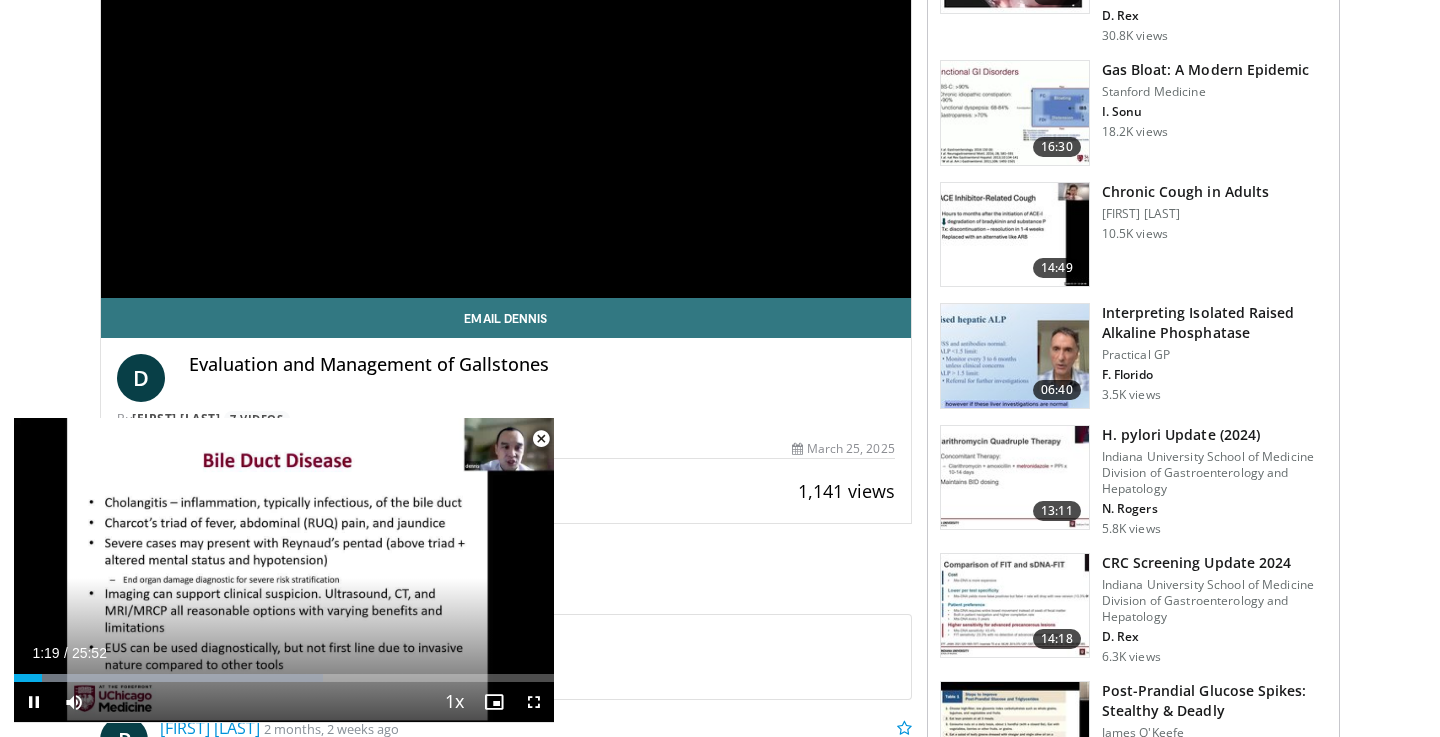 click at bounding box center [541, 439] 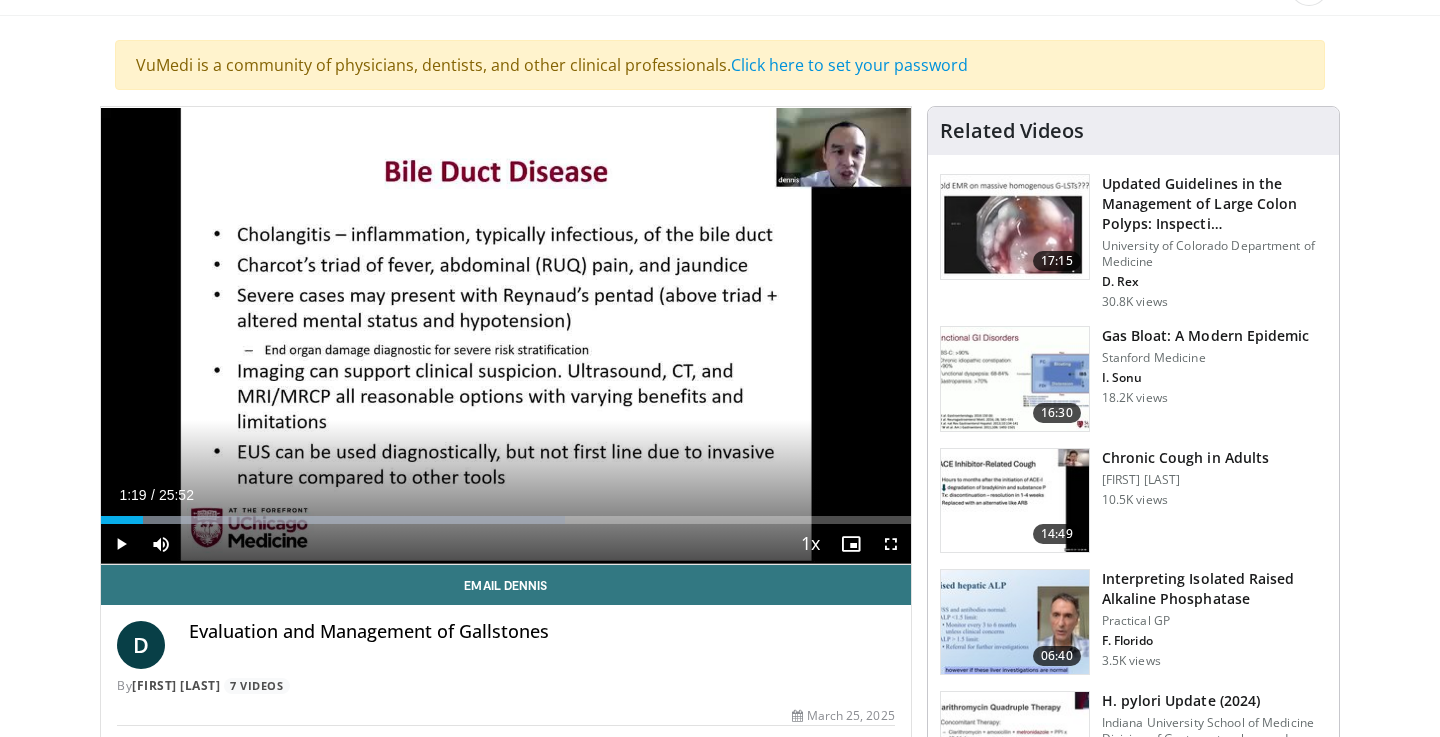 scroll, scrollTop: 114, scrollLeft: 0, axis: vertical 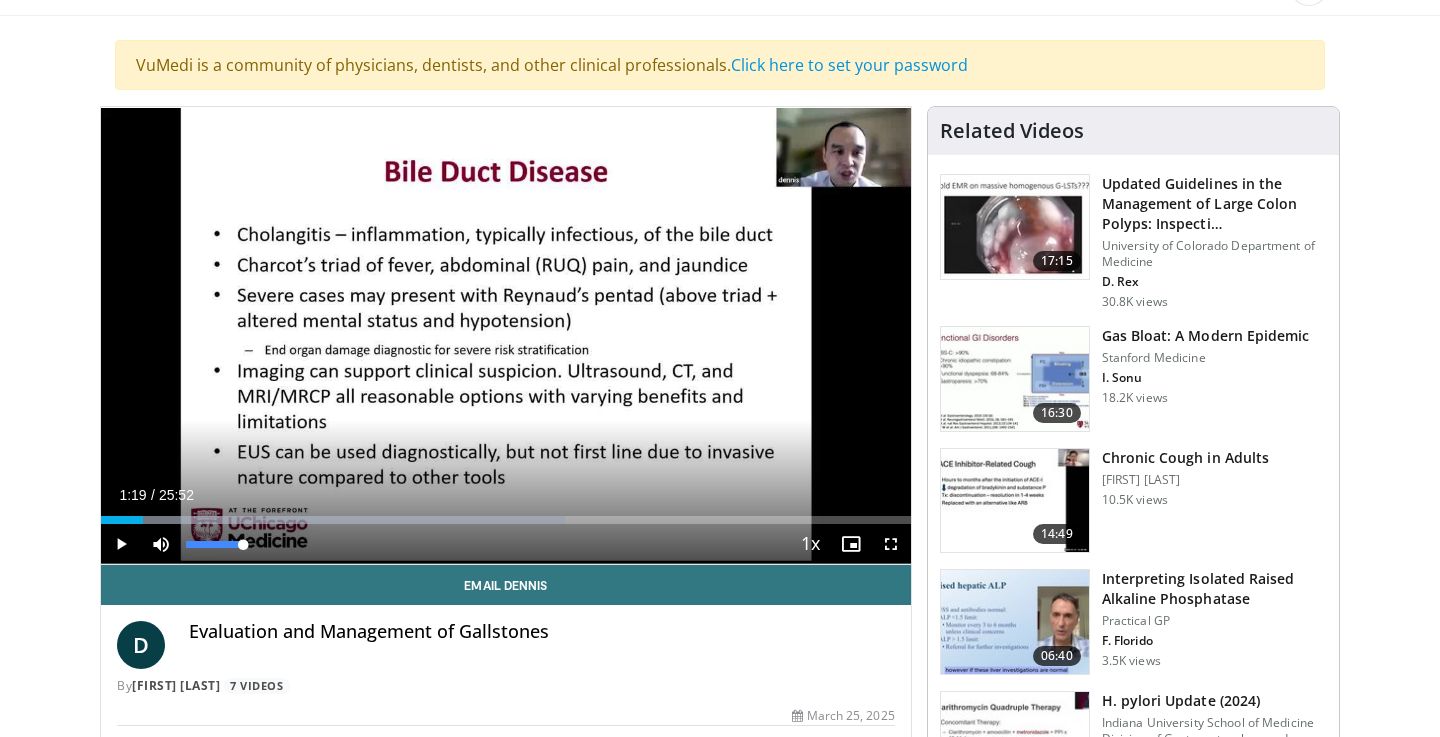 click at bounding box center [161, 544] 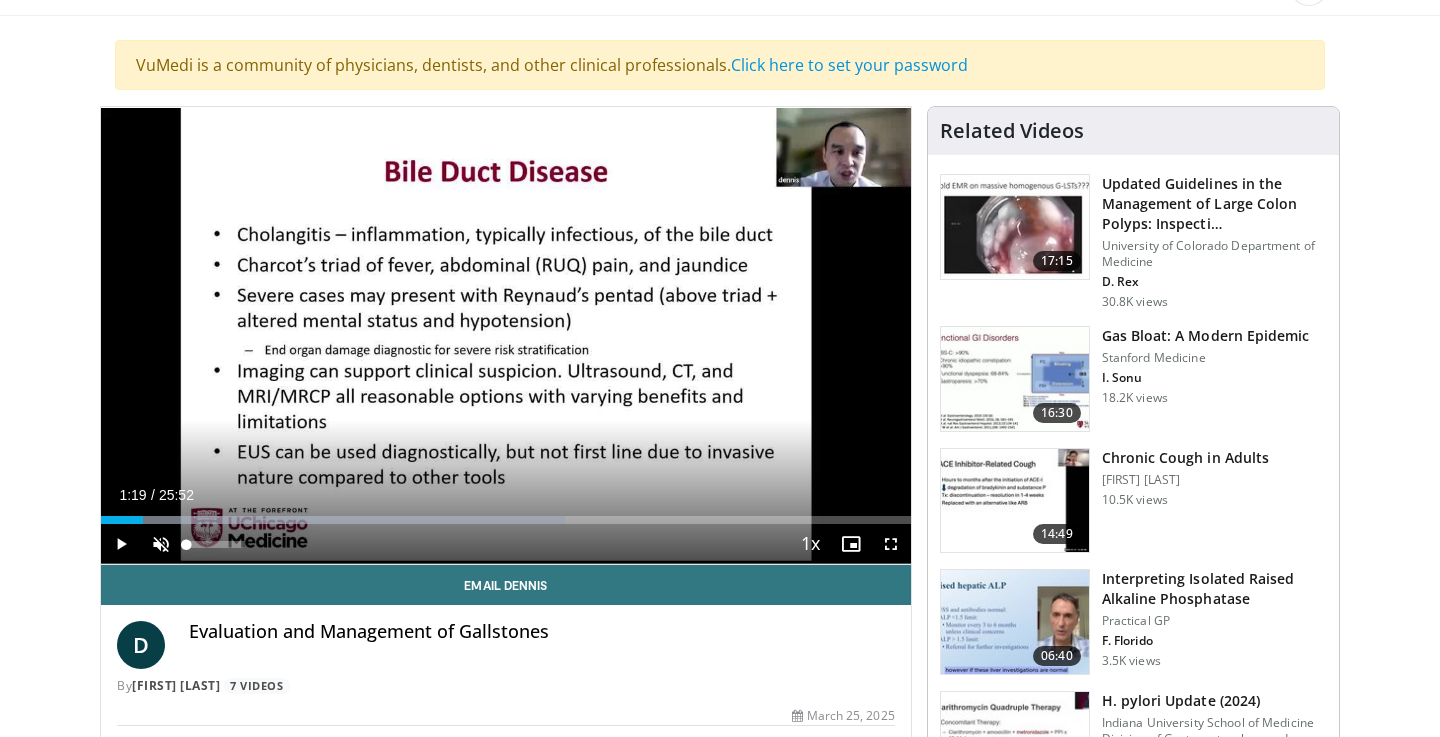click at bounding box center [161, 544] 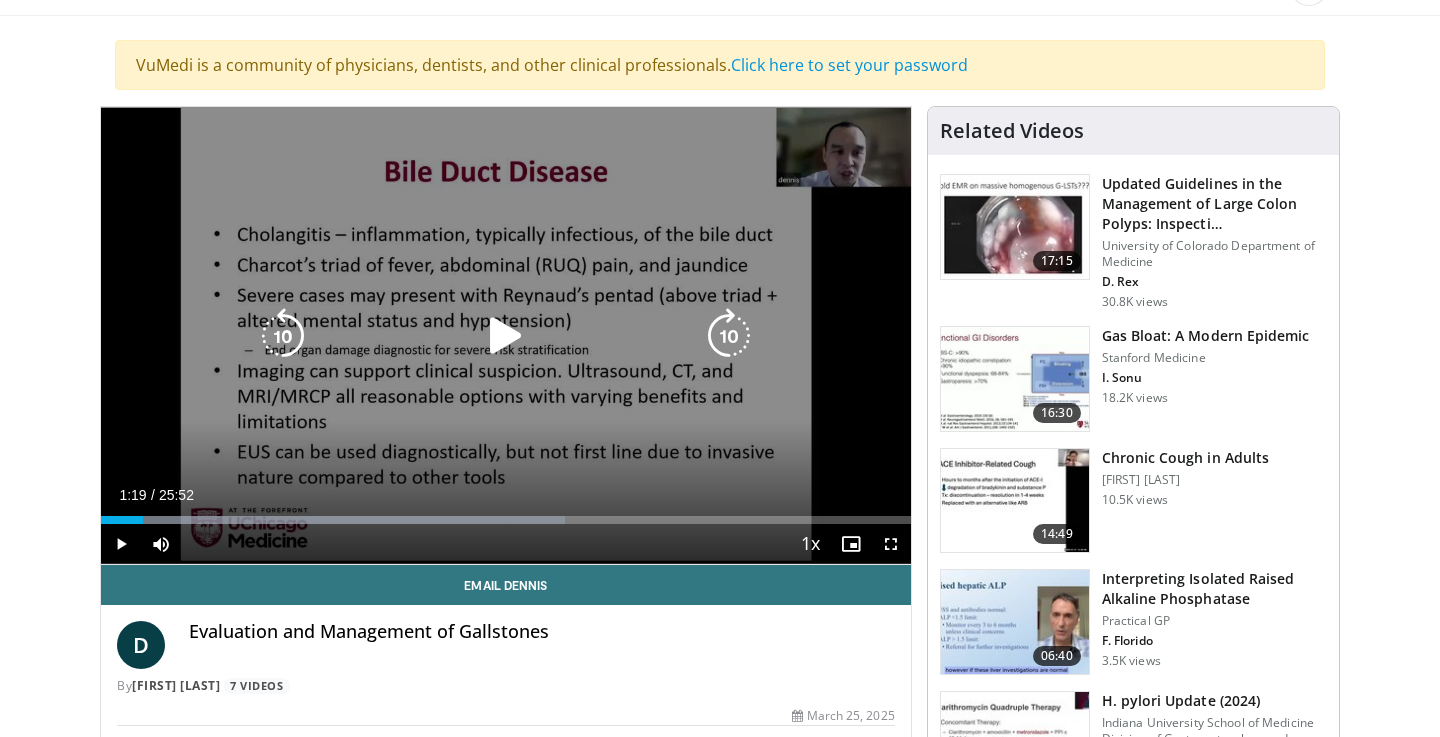 click at bounding box center [506, 336] 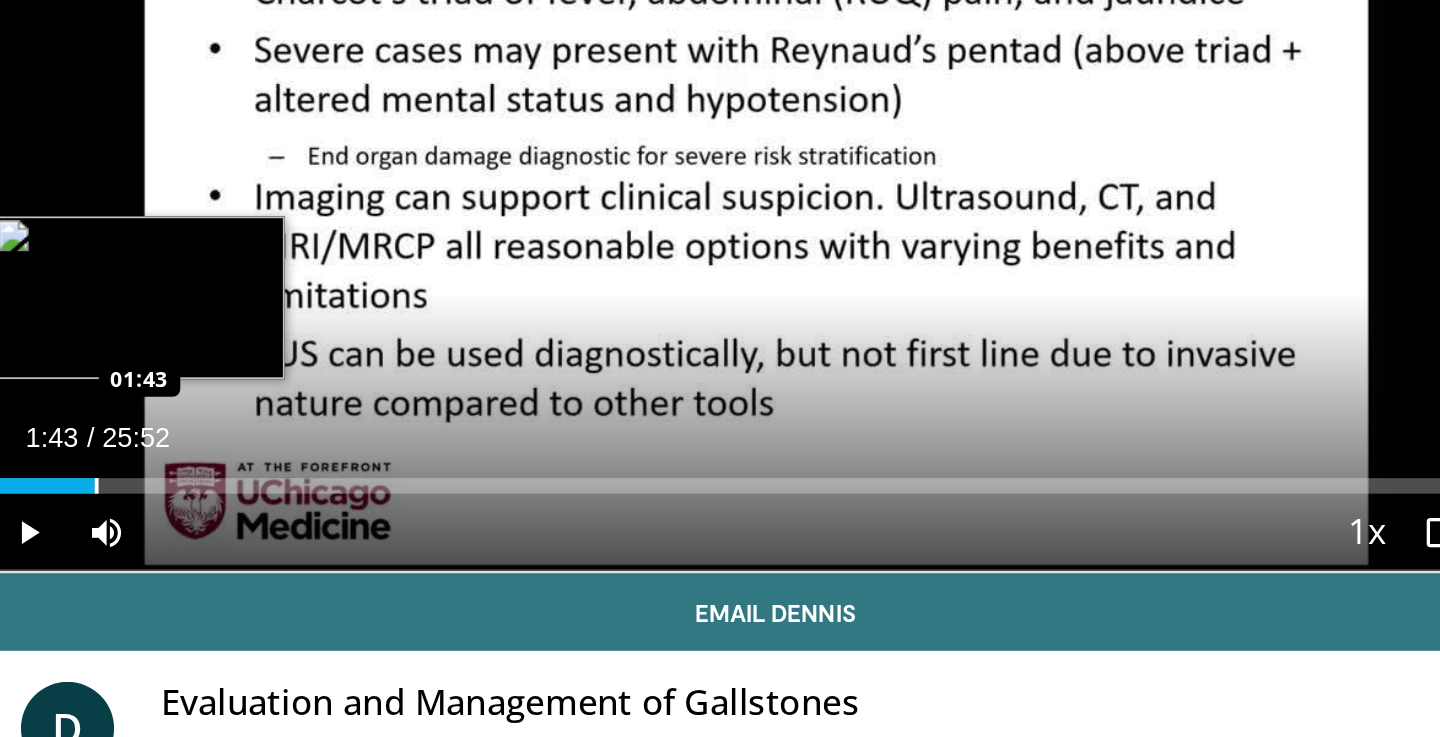 drag, startPoint x: 71, startPoint y: 251, endPoint x: 100, endPoint y: 248, distance: 29.15476 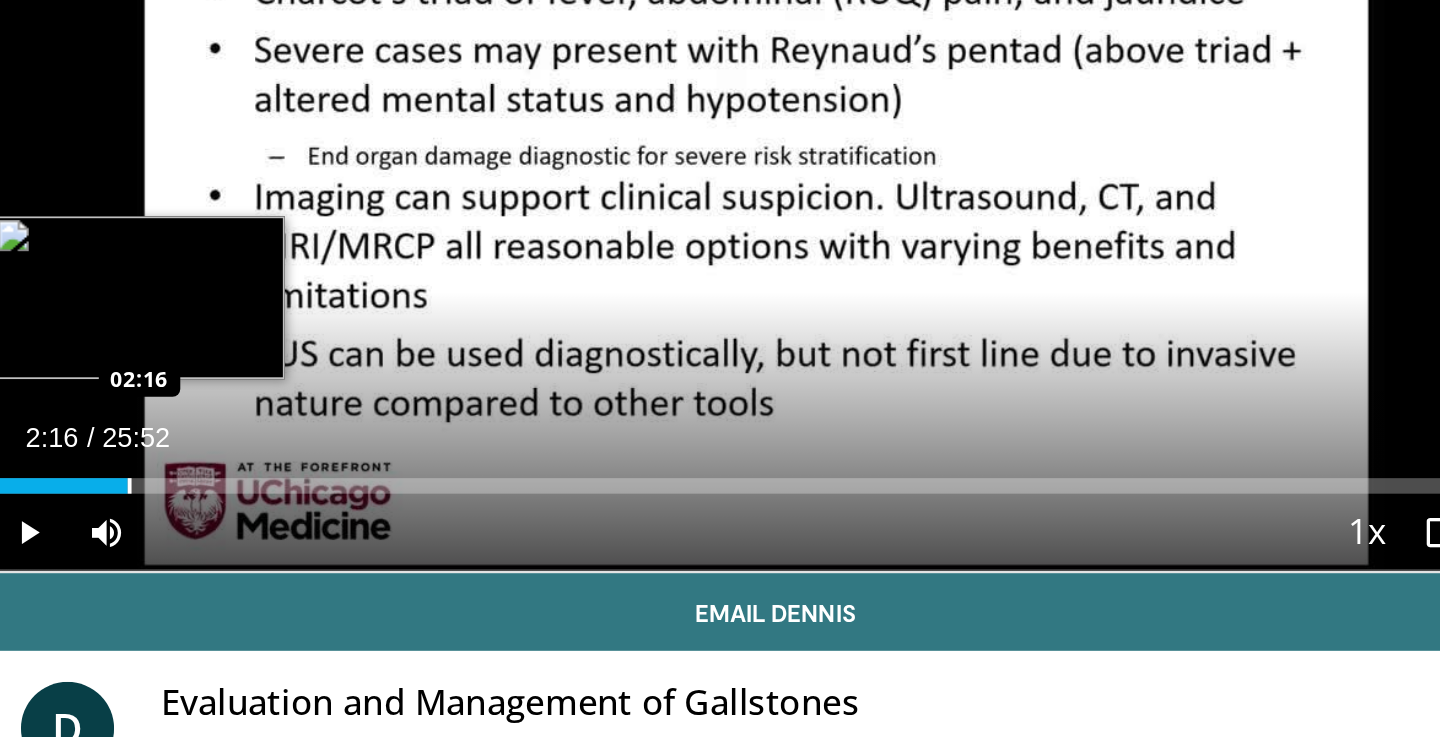 drag, startPoint x: 50, startPoint y: 249, endPoint x: 132, endPoint y: 248, distance: 82.006096 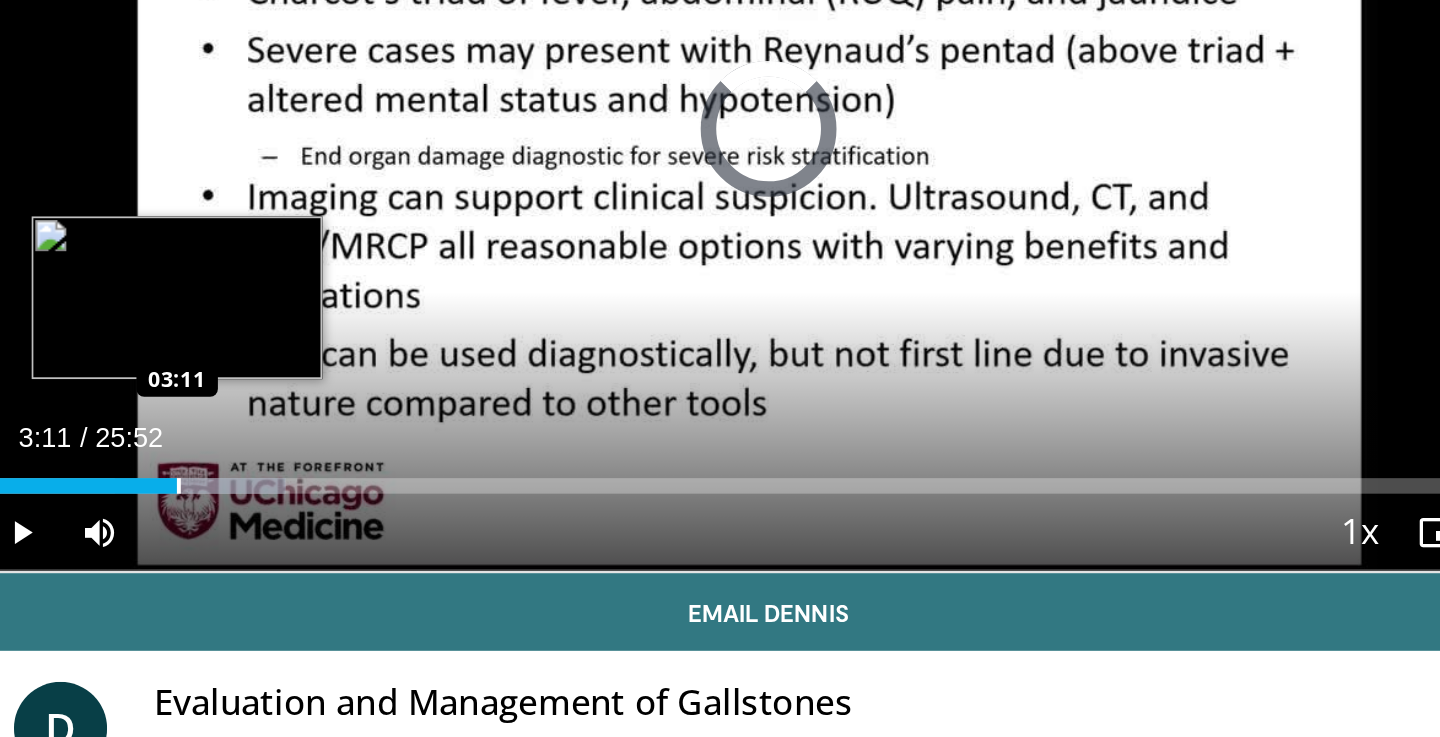 click on "Loaded :  19.32% 03:11 03:11" at bounding box center (506, 520) 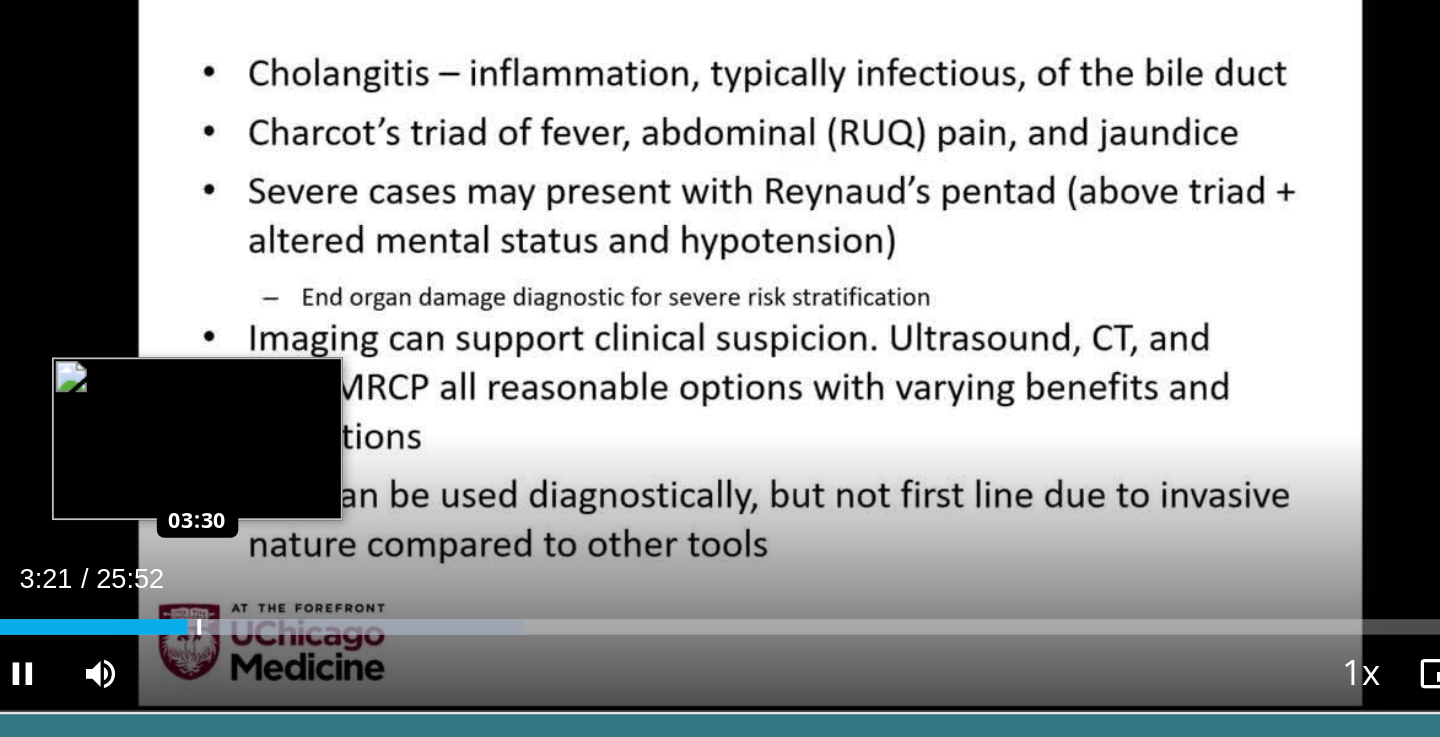 click at bounding box center [274, 520] 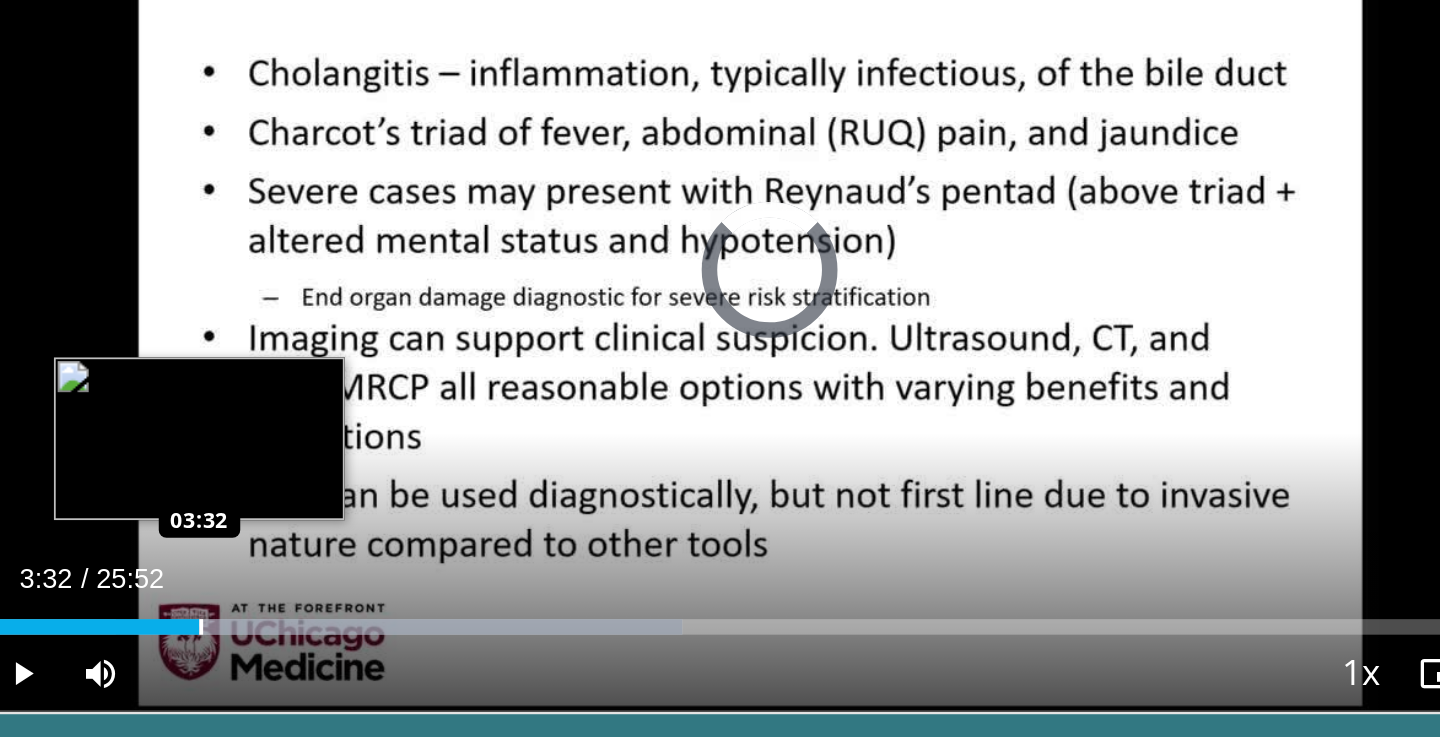 click at bounding box center [315, 520] 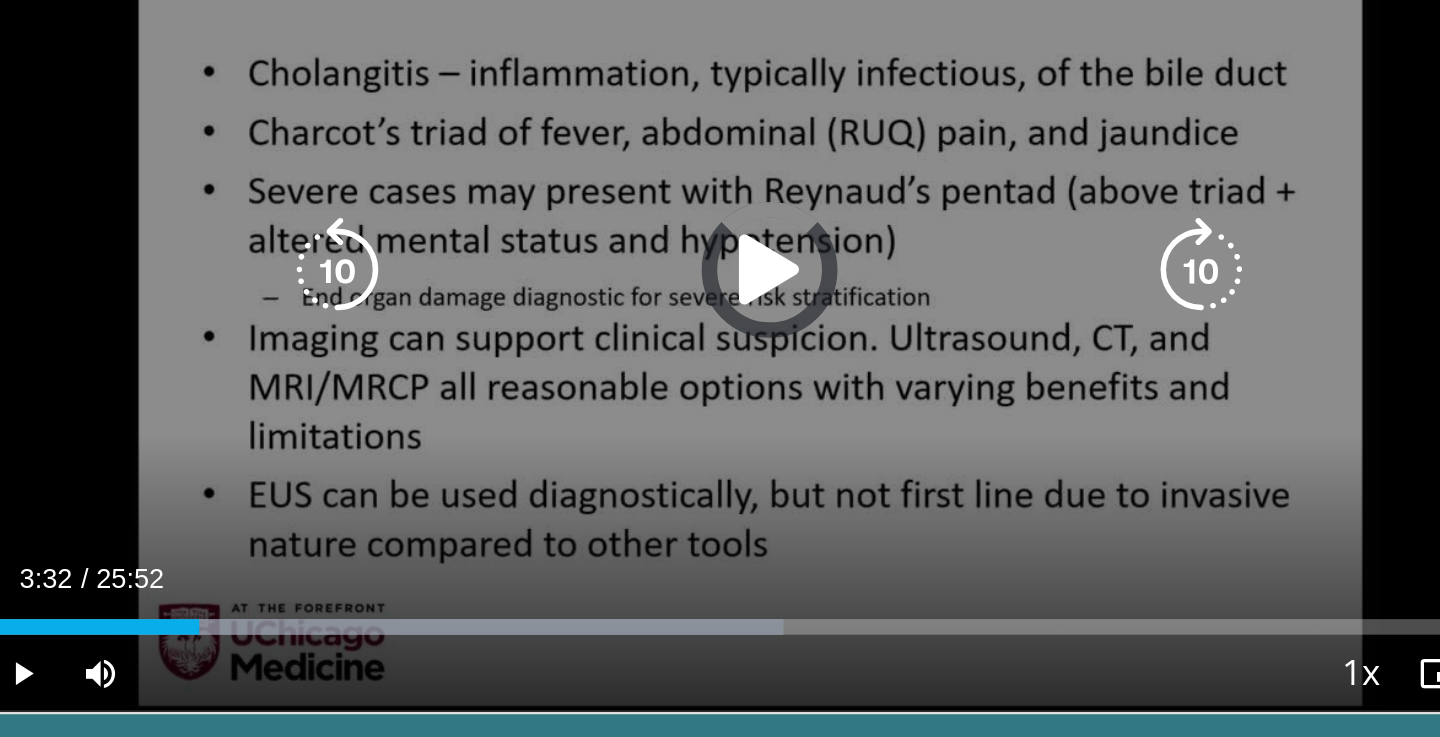 click at bounding box center [341, 520] 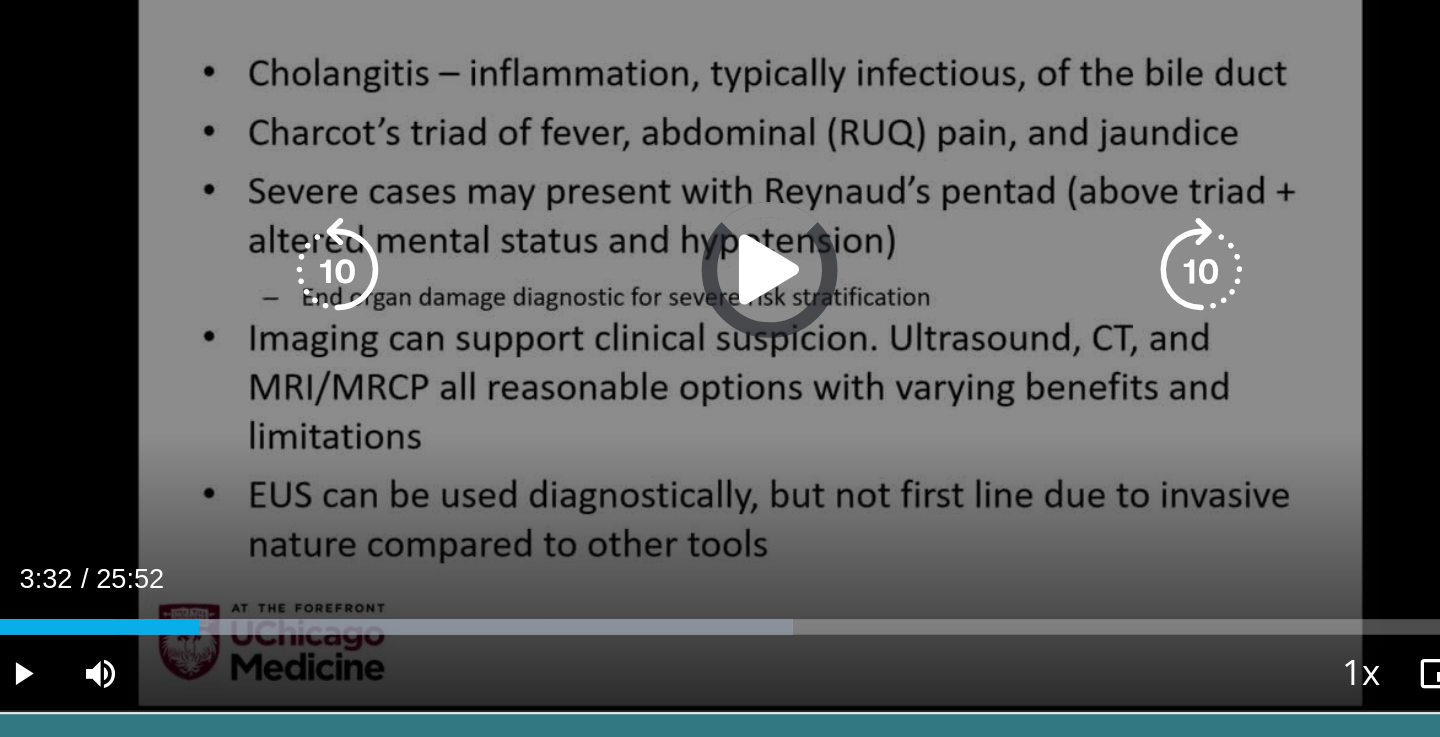 click at bounding box center [343, 520] 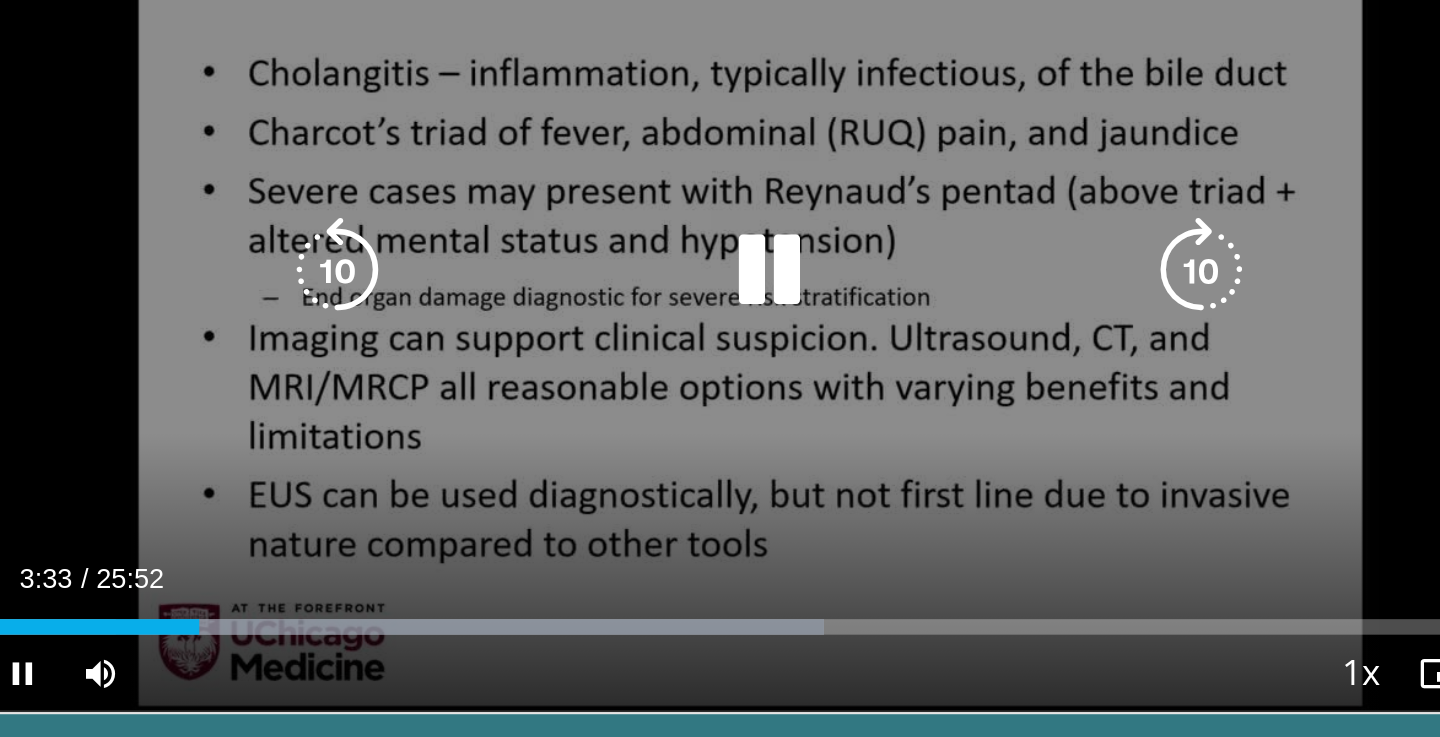 click on "**********" at bounding box center (506, 336) 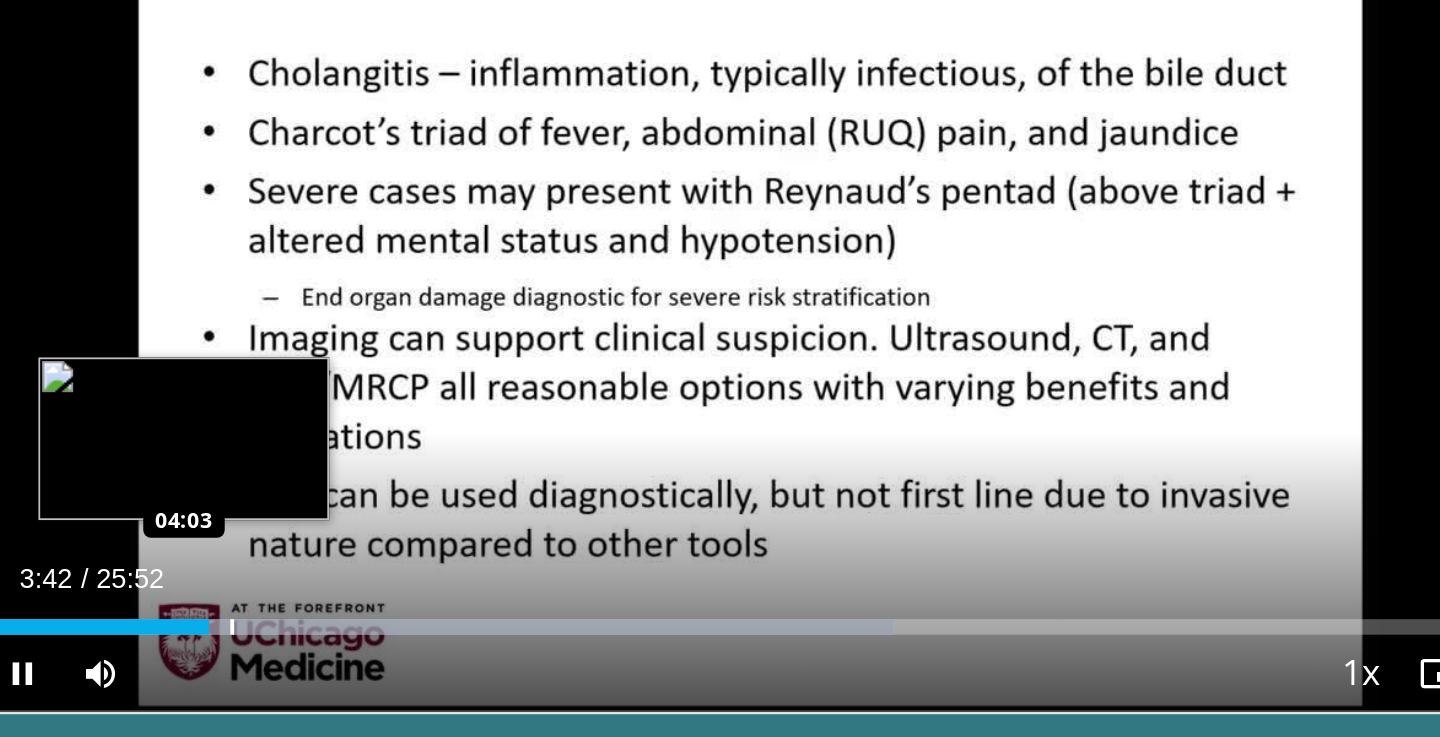 drag, startPoint x: 107, startPoint y: 323, endPoint x: 154, endPoint y: 321, distance: 47.042534 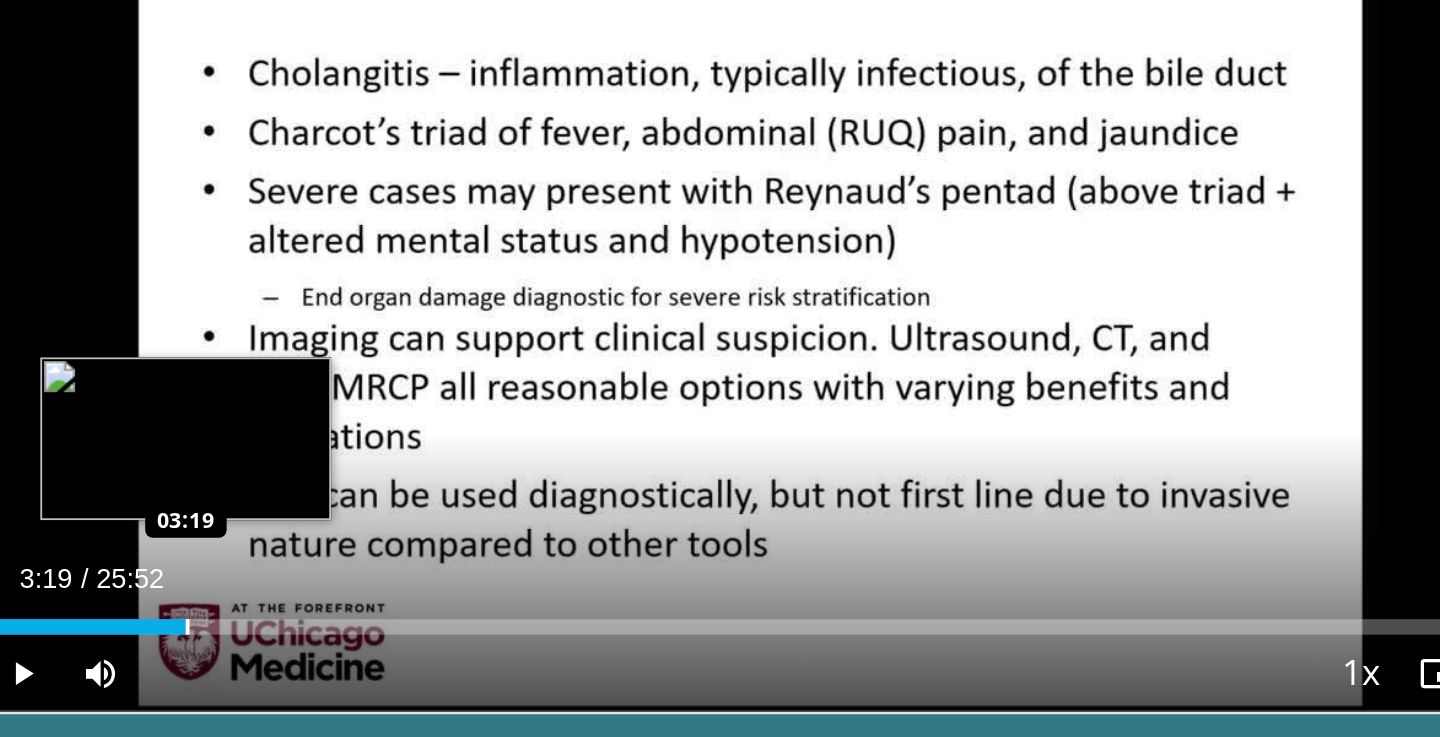 drag, startPoint x: 138, startPoint y: 323, endPoint x: 193, endPoint y: 319, distance: 55.145264 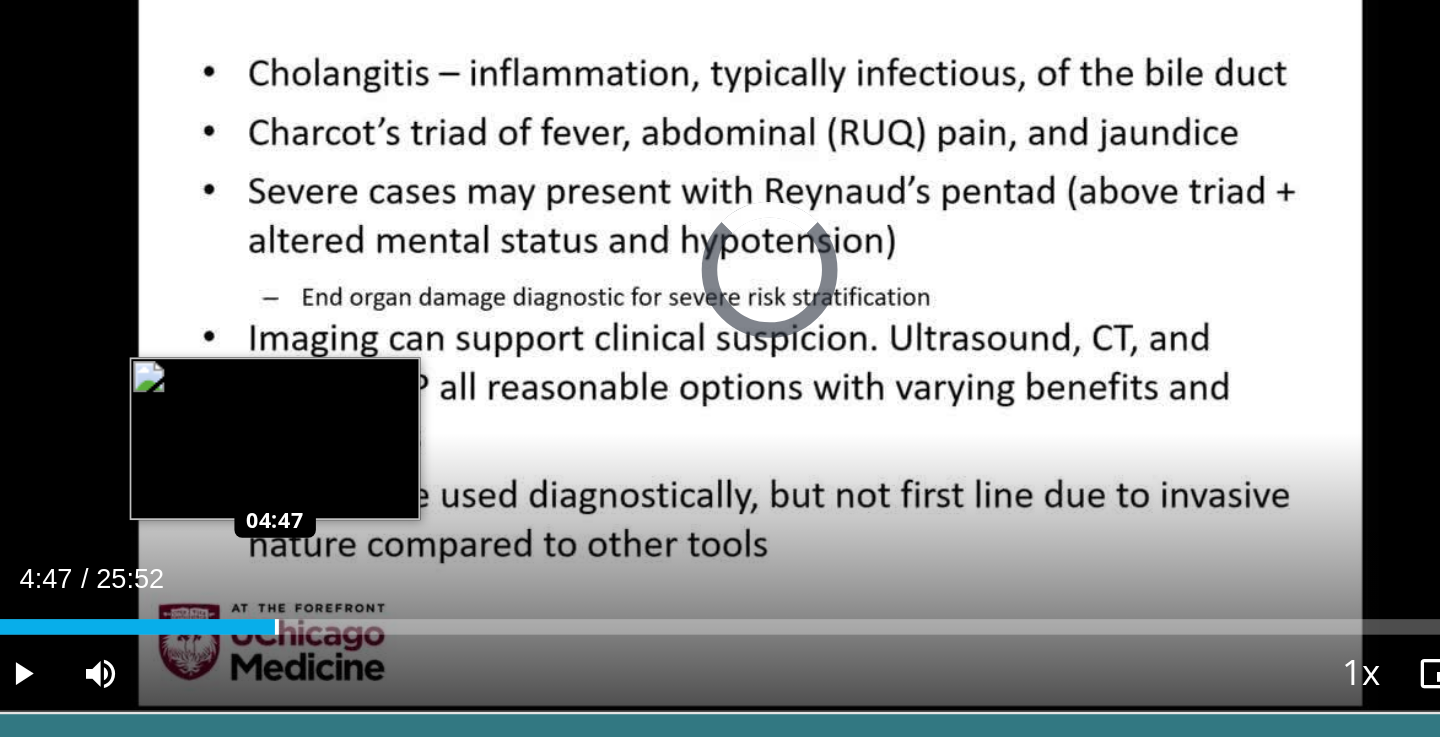 drag, startPoint x: 117, startPoint y: 323, endPoint x: 282, endPoint y: 314, distance: 165.24527 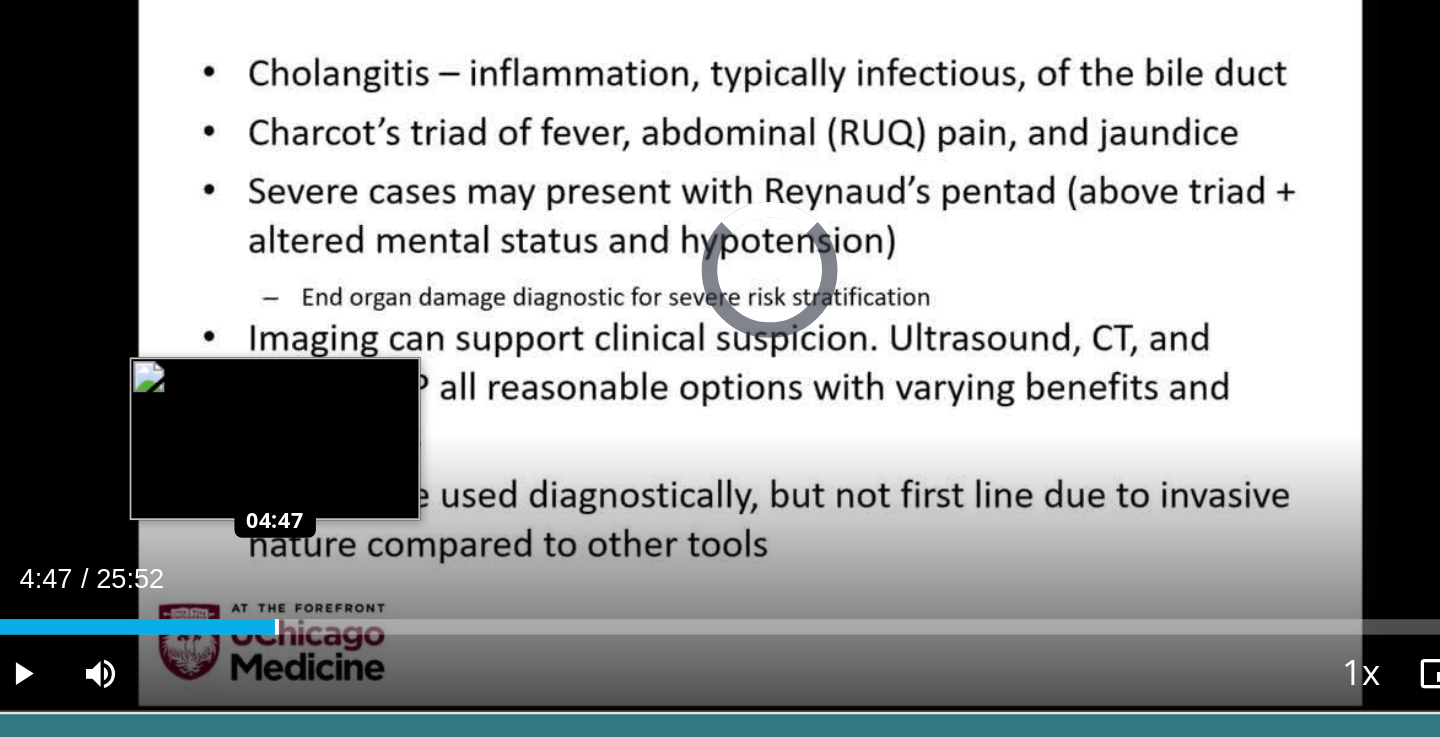 click on "Loaded :  0.00% 04:47 04:47" at bounding box center [506, 514] 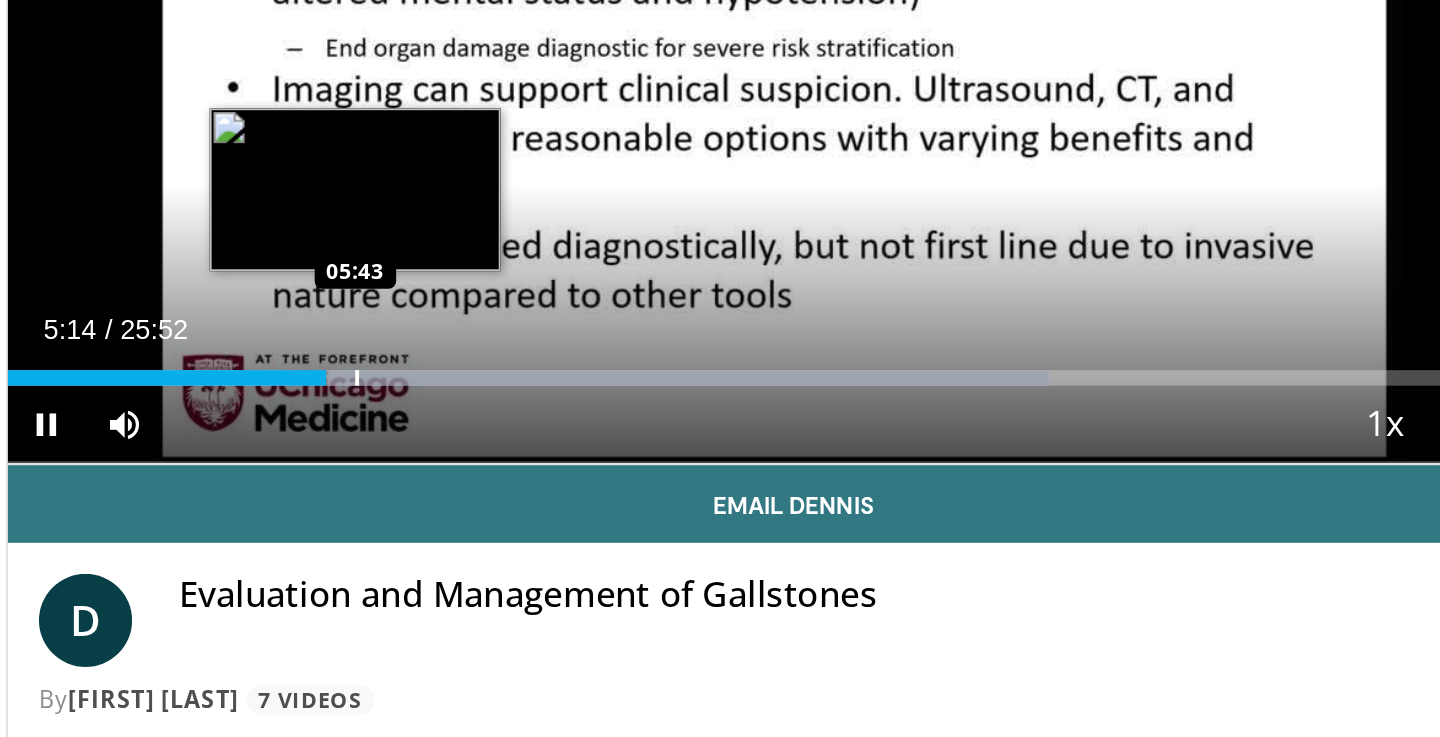 click on "**********" at bounding box center (506, 336) 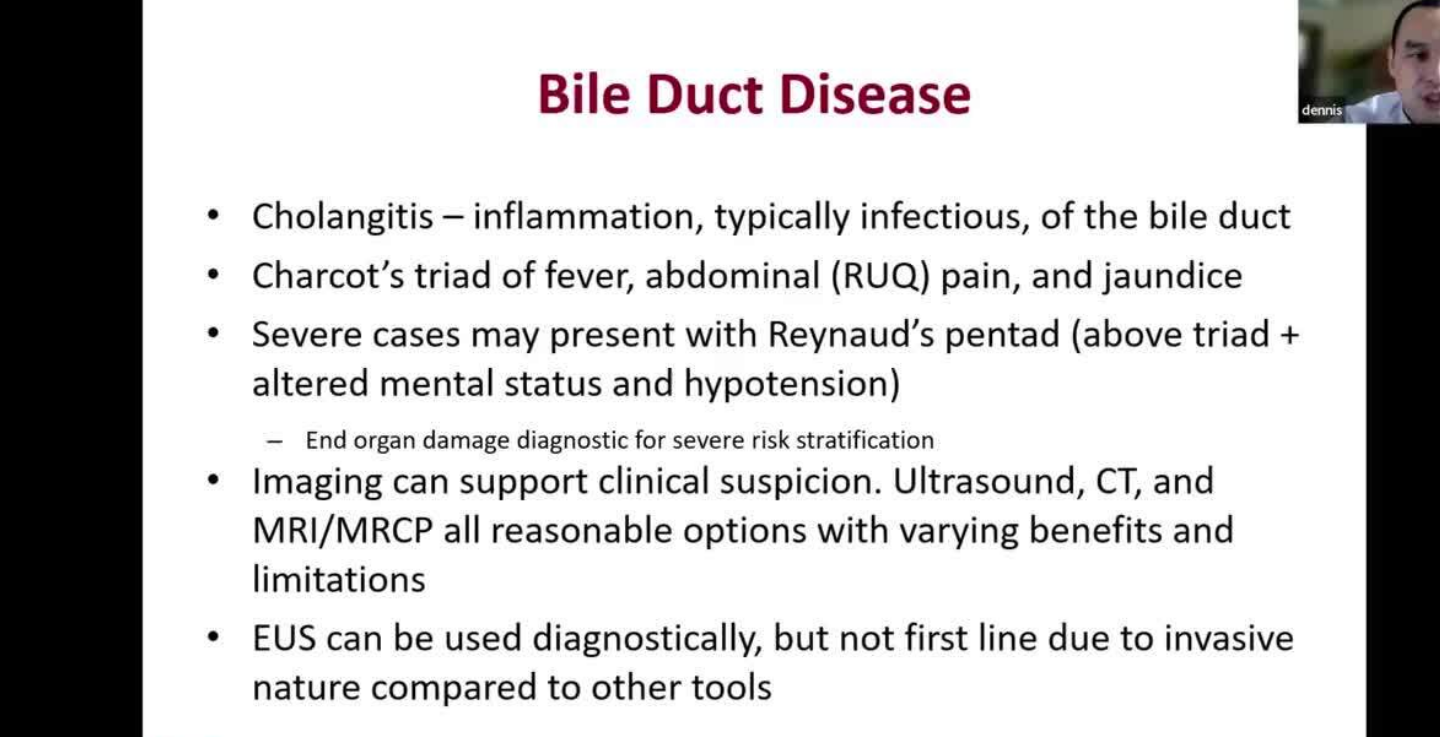 scroll, scrollTop: 236, scrollLeft: 0, axis: vertical 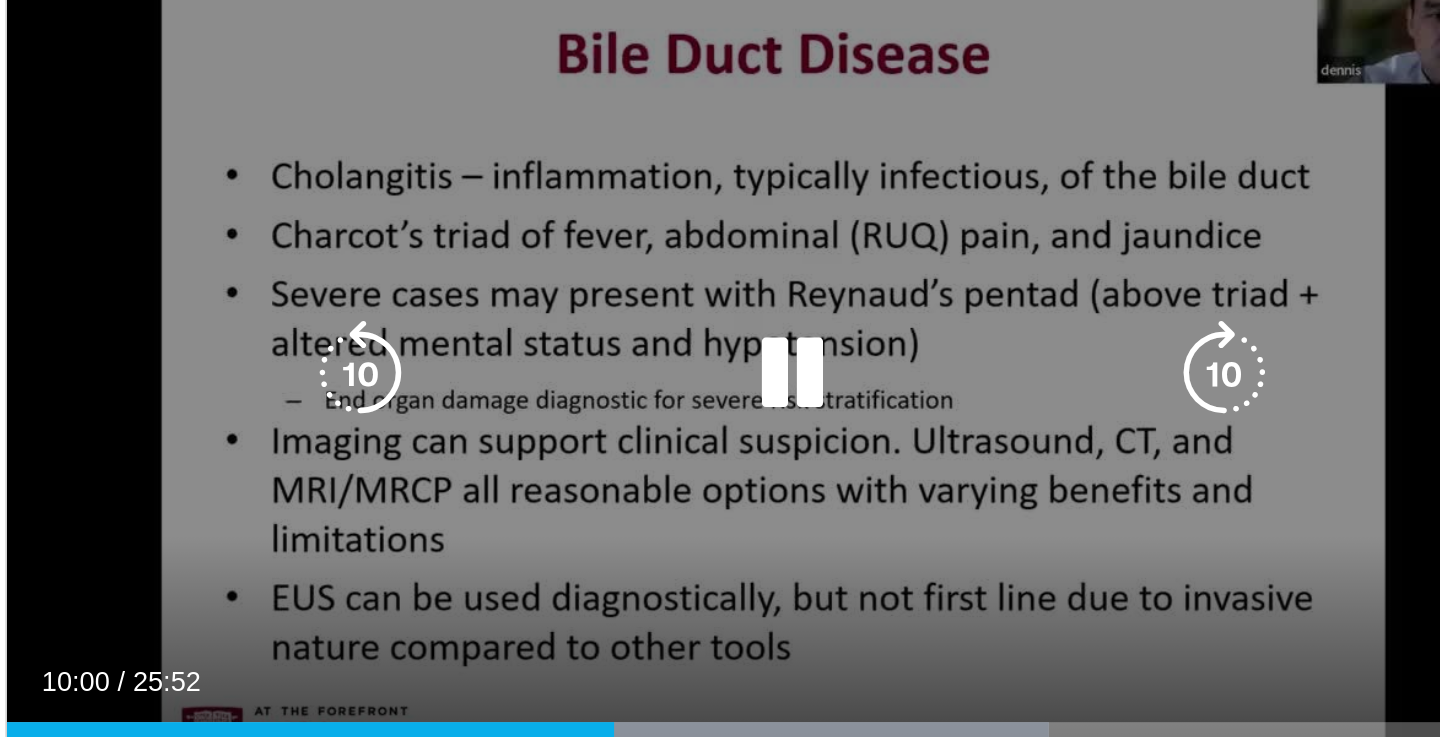 click on "10 seconds
Tap to unmute" at bounding box center (506, 213) 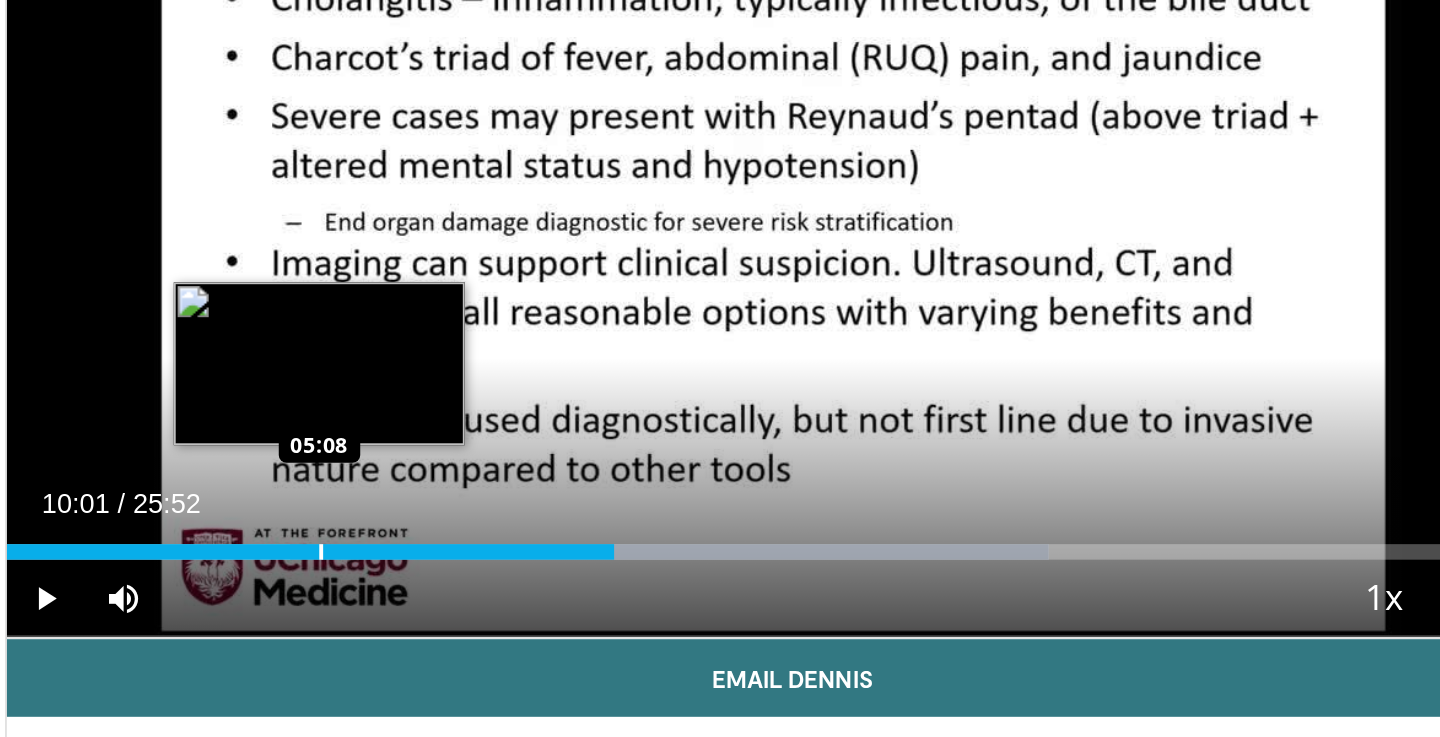 click on "10:01" at bounding box center [257, 398] 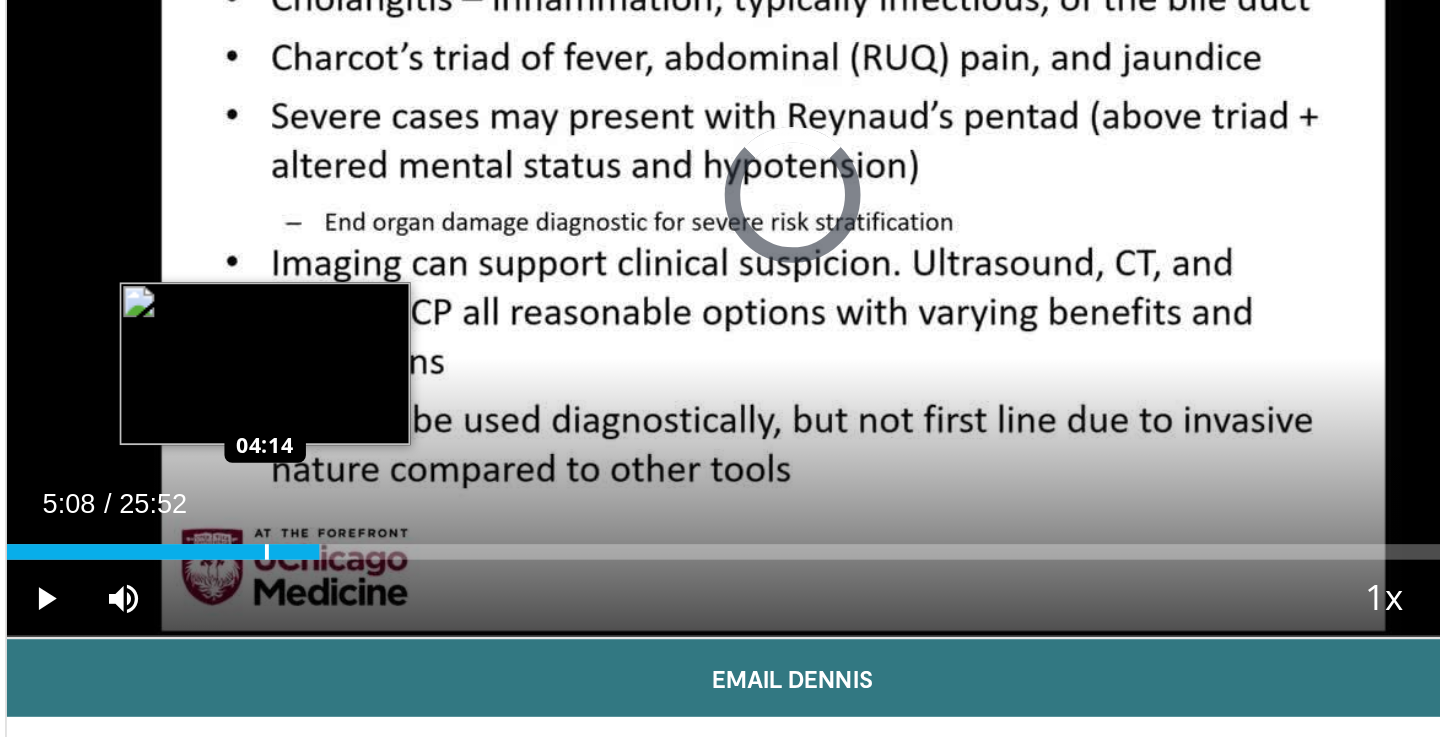 click on "Loaded :  19.96% 05:08 04:14" at bounding box center [506, 398] 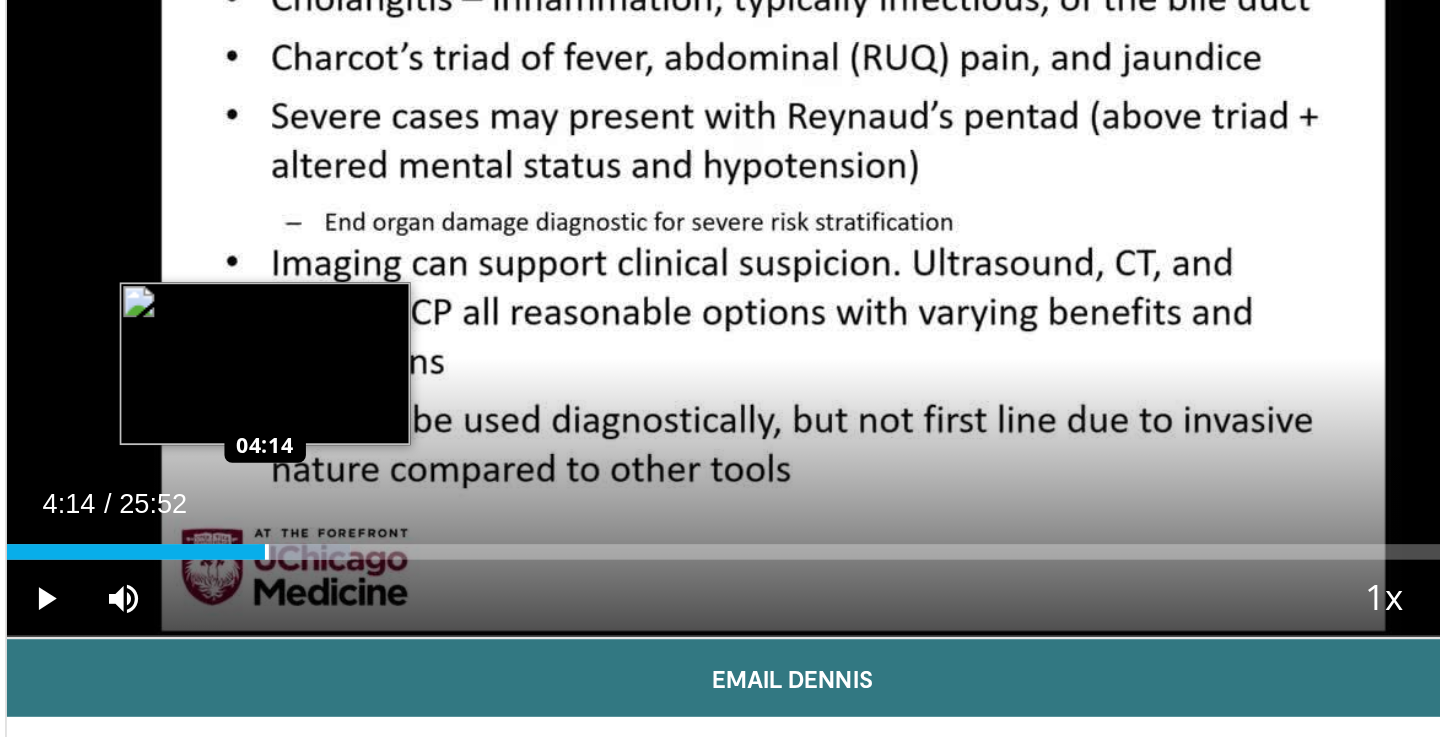 click on "Loaded :  21.89% 04:14 04:14" at bounding box center [506, 398] 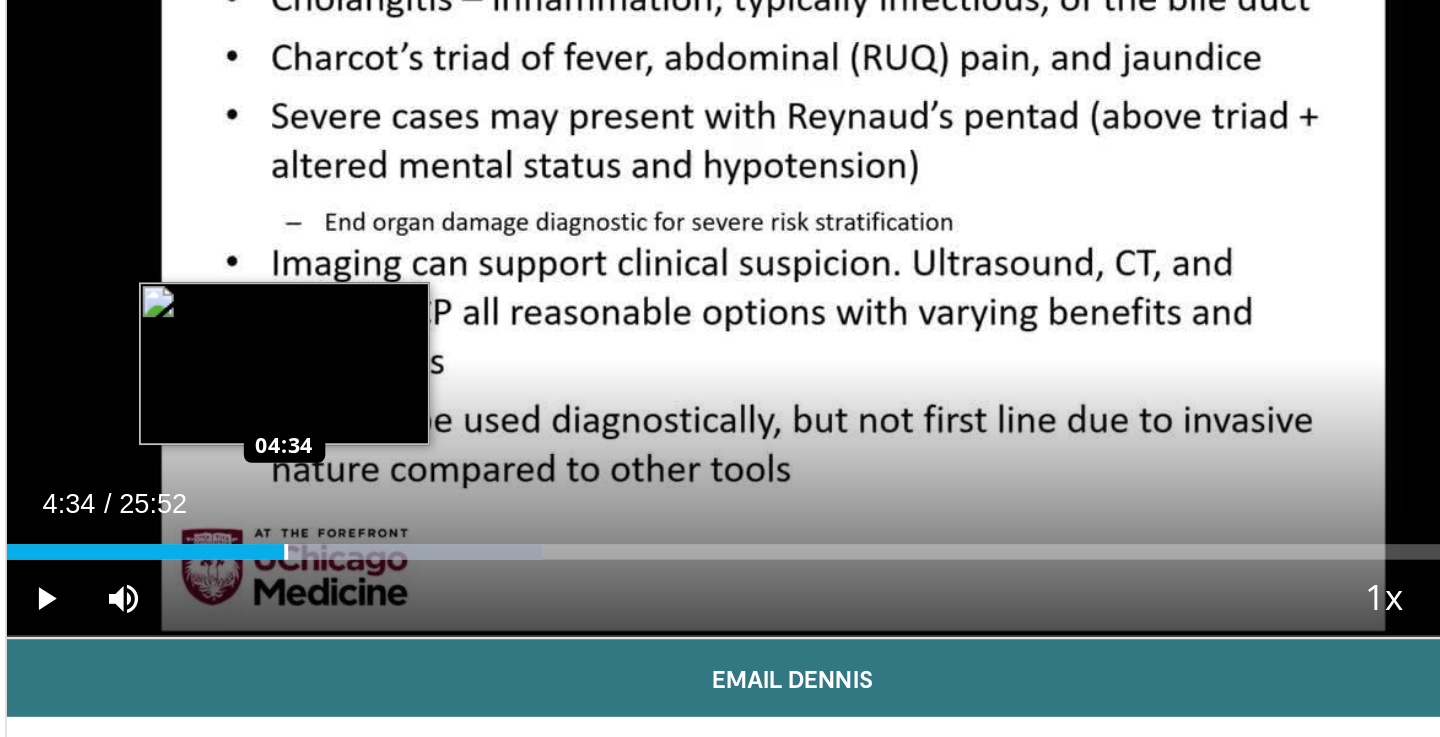 click on "Loaded :  34.13% 04:34 04:34" at bounding box center (506, 398) 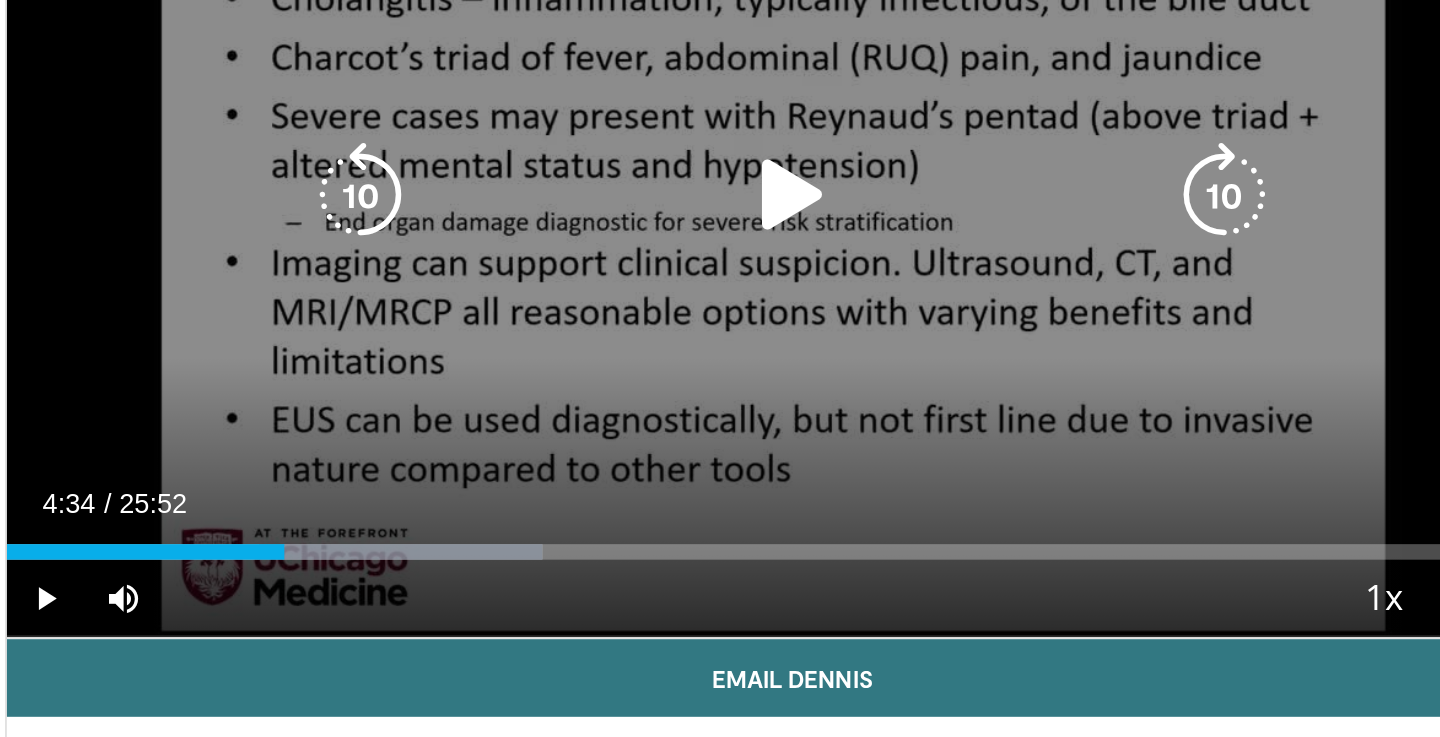 click on "10 seconds
Tap to unmute" at bounding box center (506, 213) 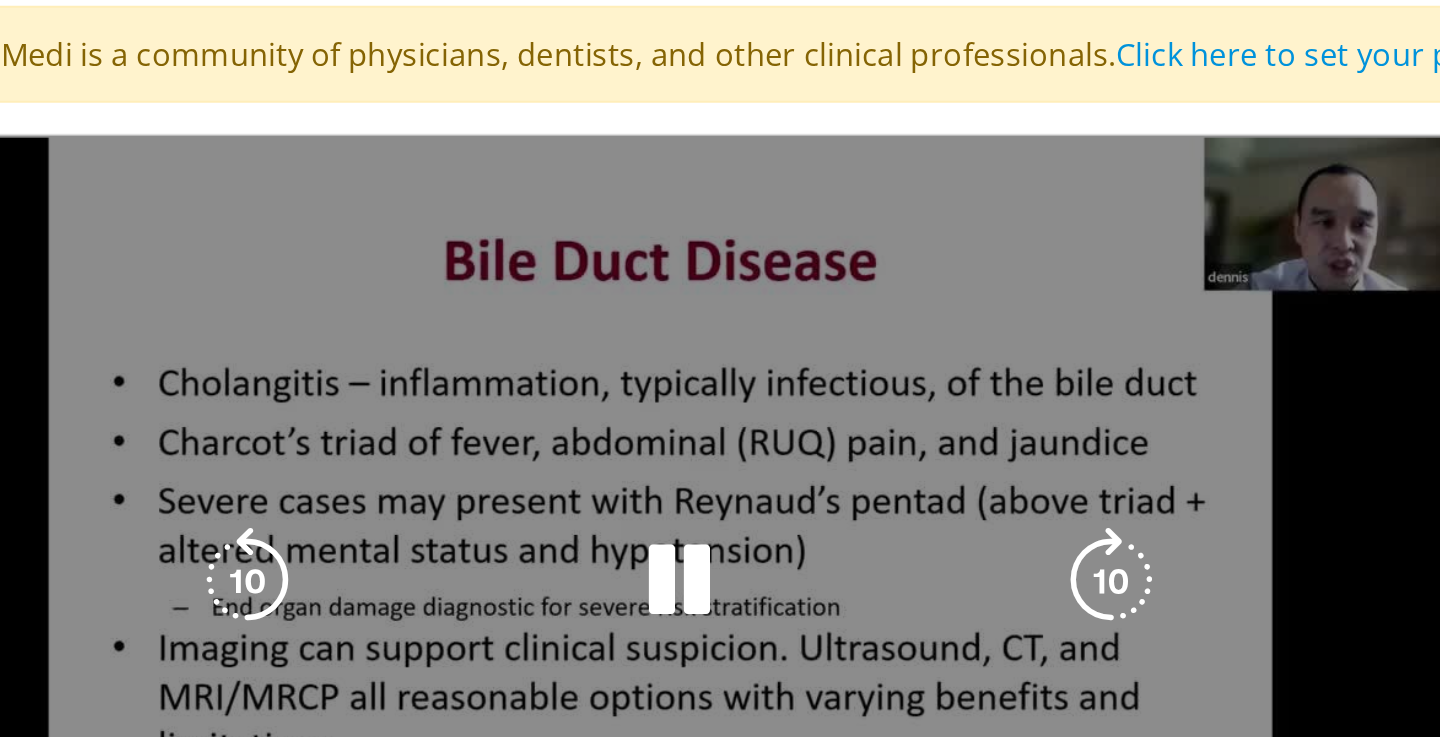 scroll, scrollTop: 150, scrollLeft: 0, axis: vertical 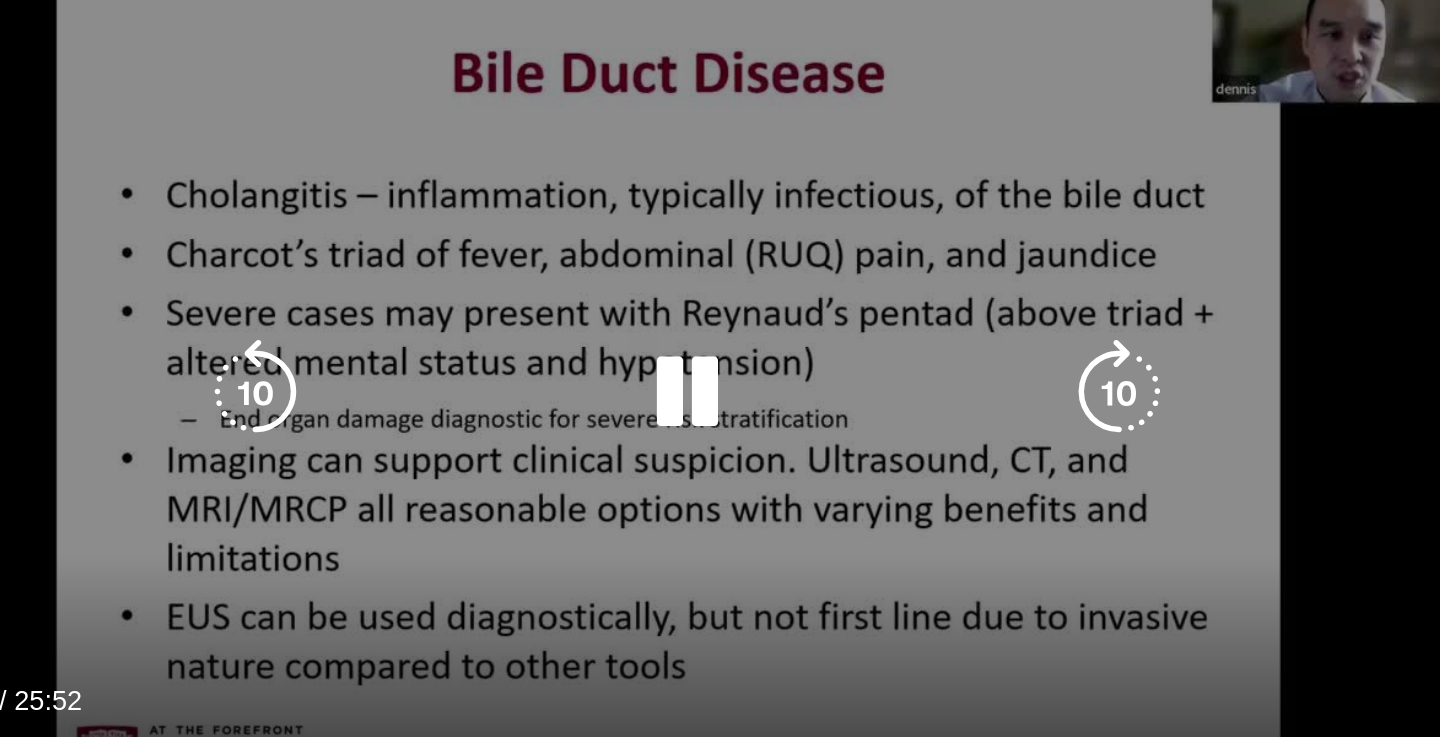 click on "50 seconds
Tap to unmute" at bounding box center [506, 299] 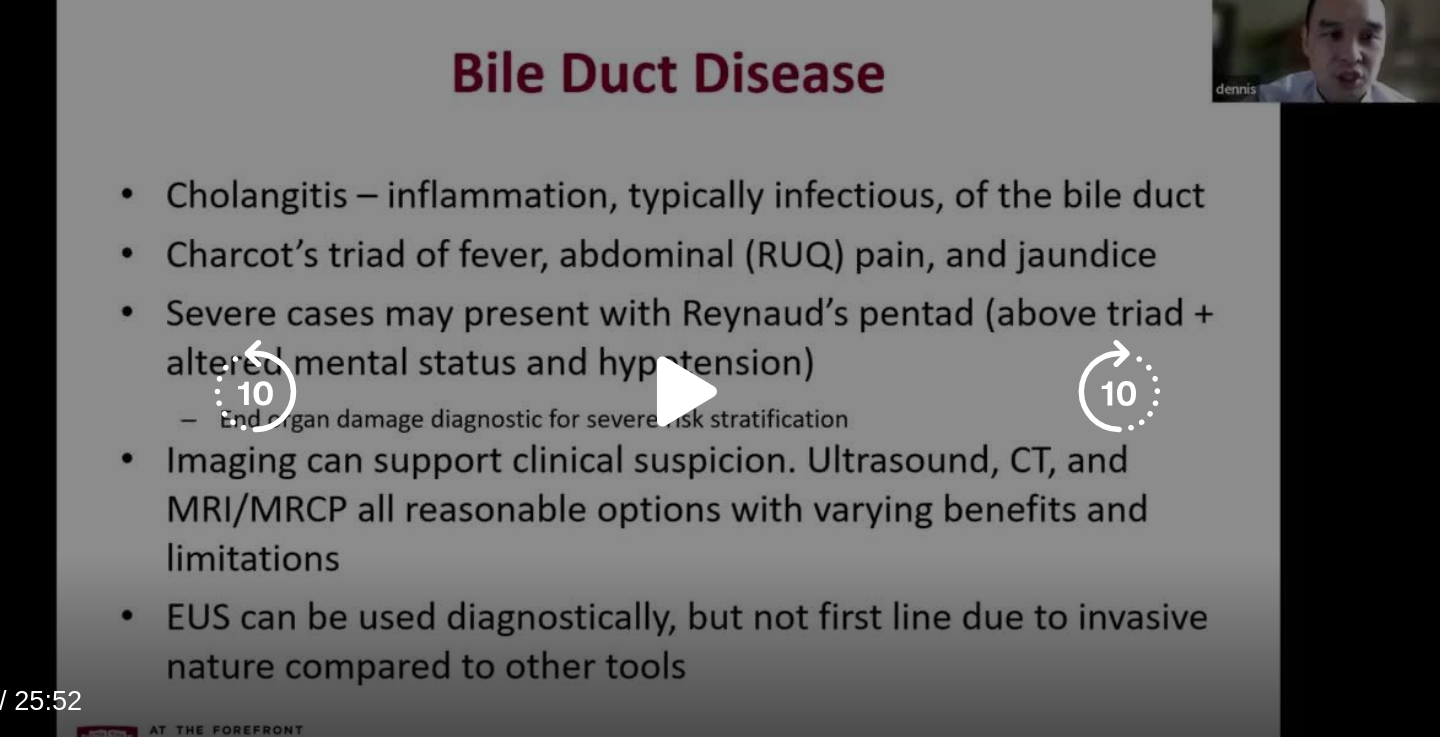 click at bounding box center [506, 300] 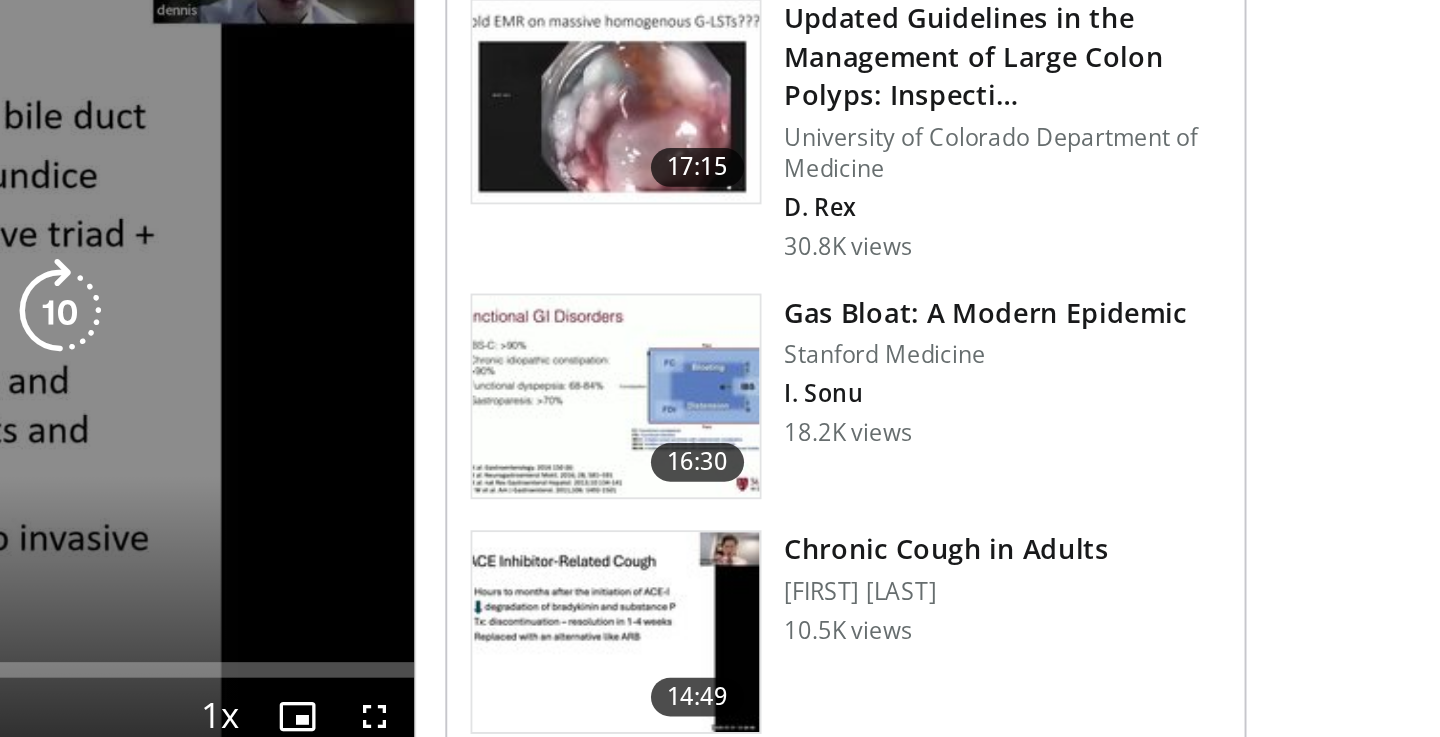 scroll, scrollTop: 0, scrollLeft: 0, axis: both 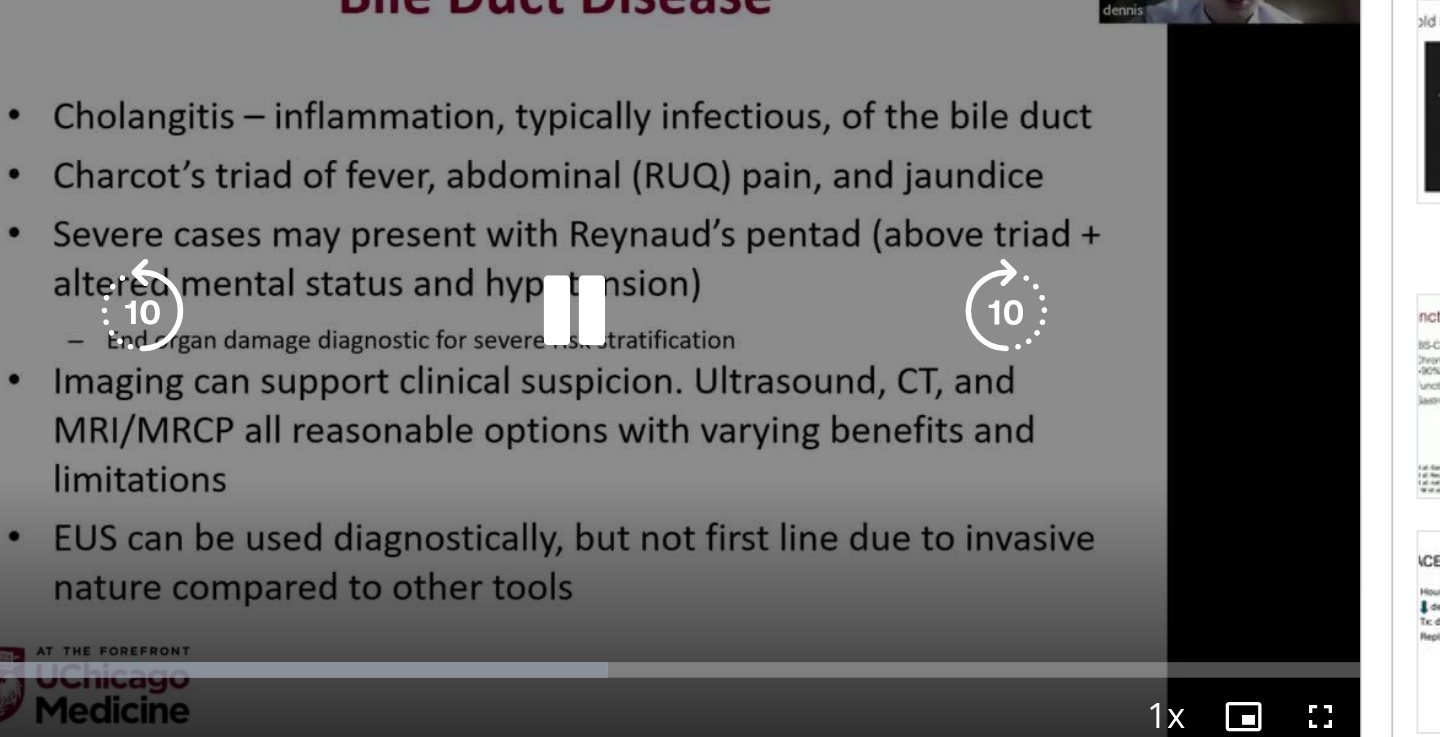 click on "110 seconds
Tap to unmute" at bounding box center (506, 449) 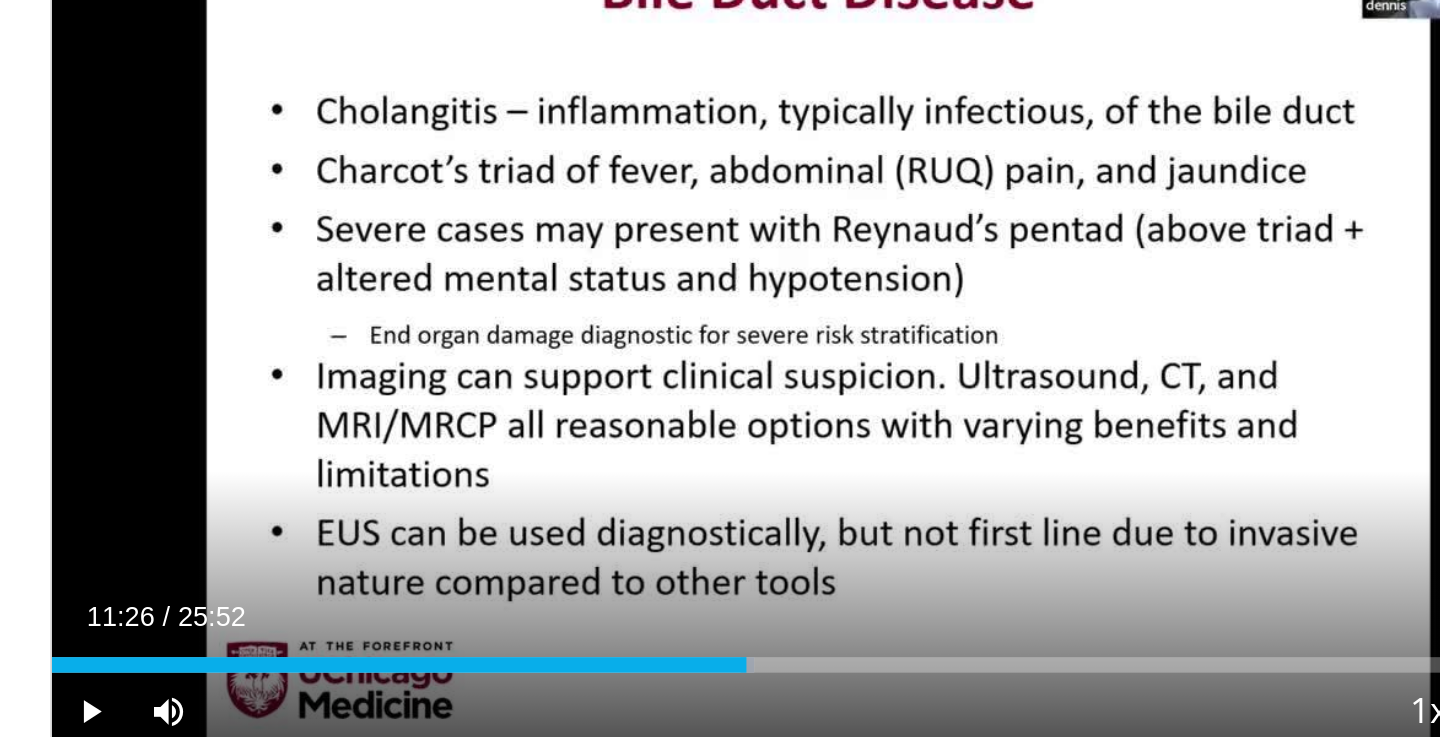 drag, startPoint x: 75, startPoint y: 342, endPoint x: 721, endPoint y: 324, distance: 646.25073 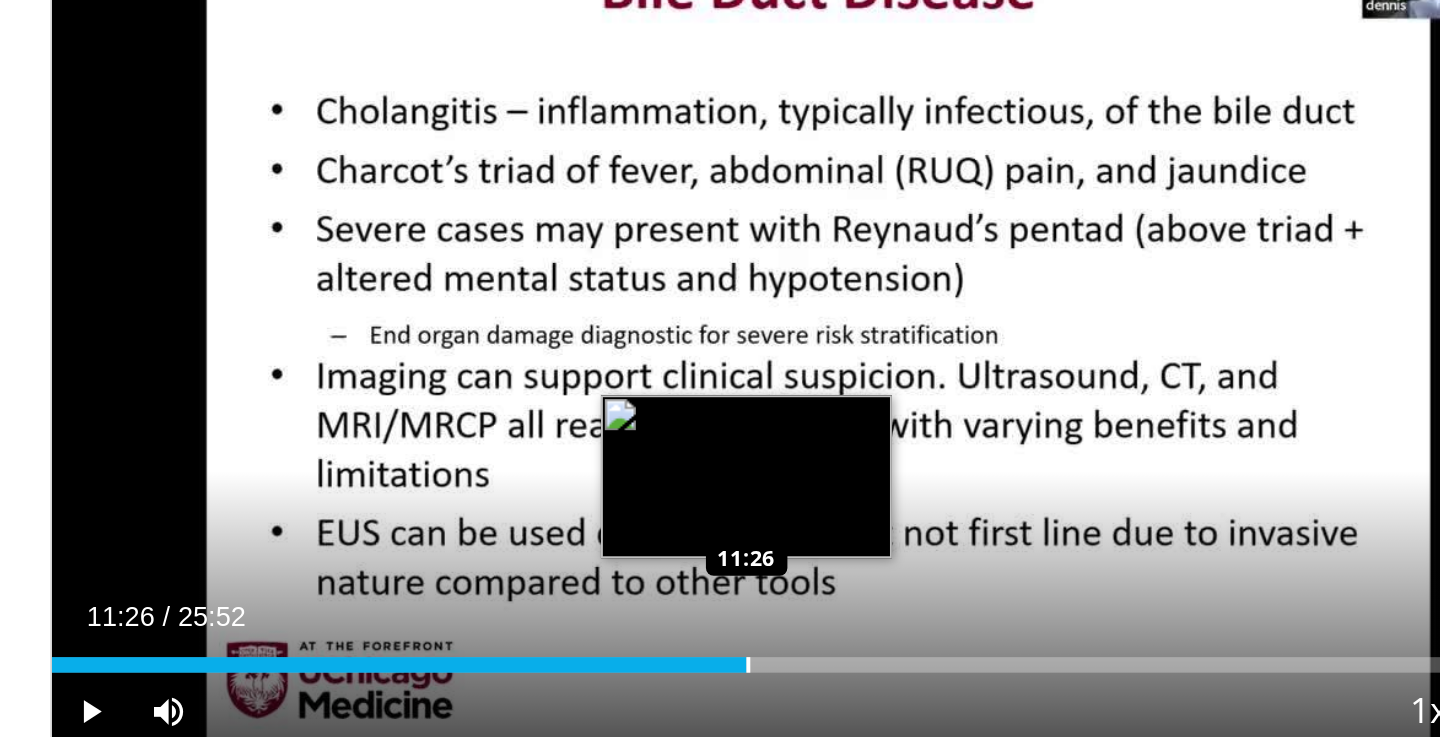 drag, startPoint x: 373, startPoint y: 342, endPoint x: 721, endPoint y: 331, distance: 348.1738 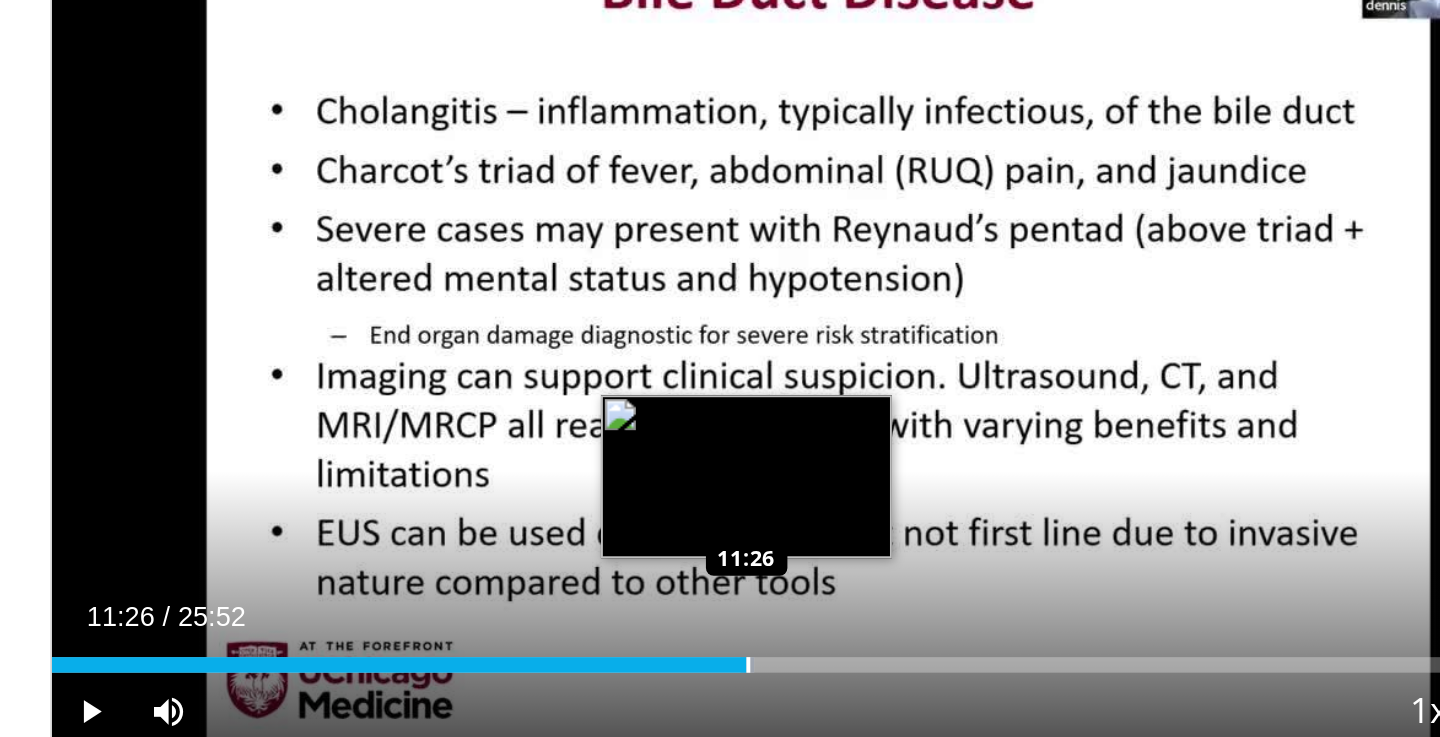 drag, startPoint x: 141, startPoint y: 340, endPoint x: 721, endPoint y: 345, distance: 580.02155 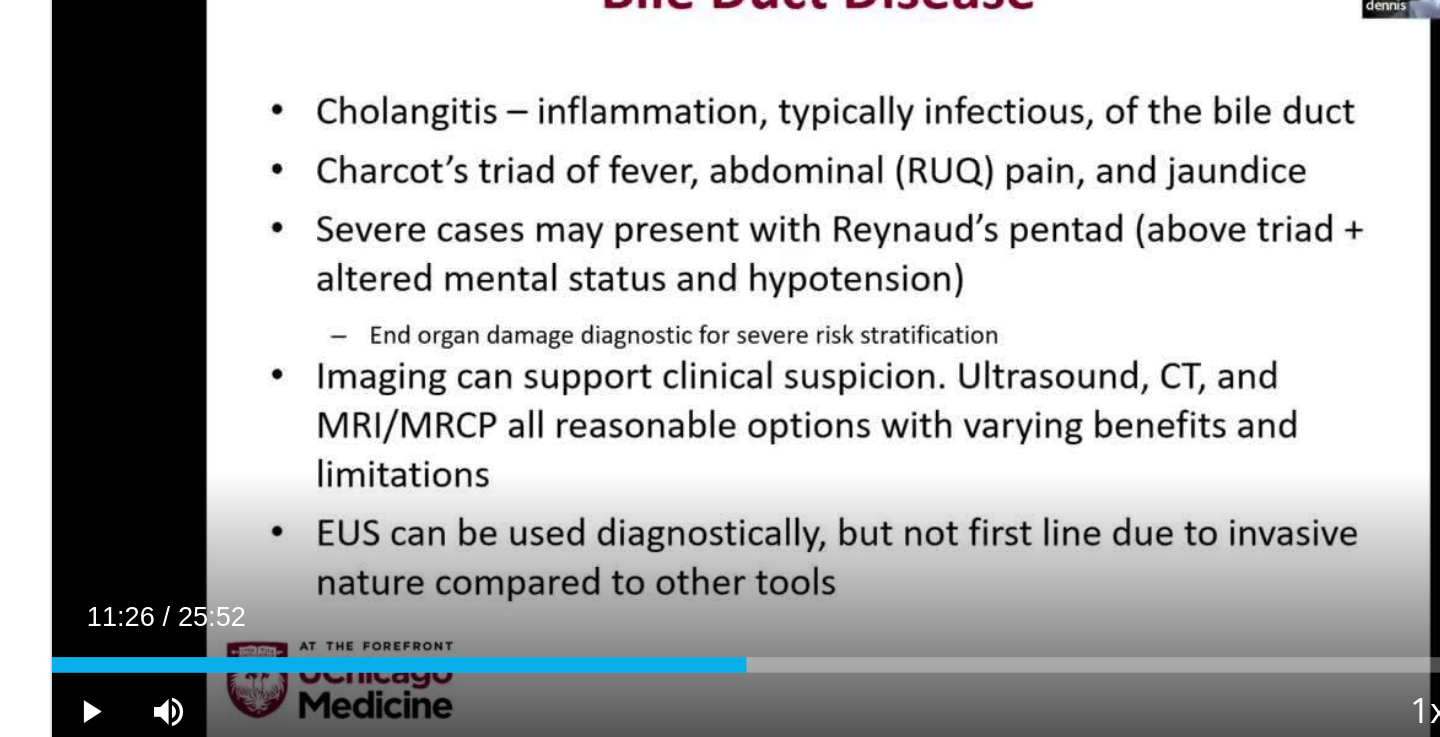 drag, startPoint x: 516, startPoint y: 342, endPoint x: 721, endPoint y: 324, distance: 205.78873 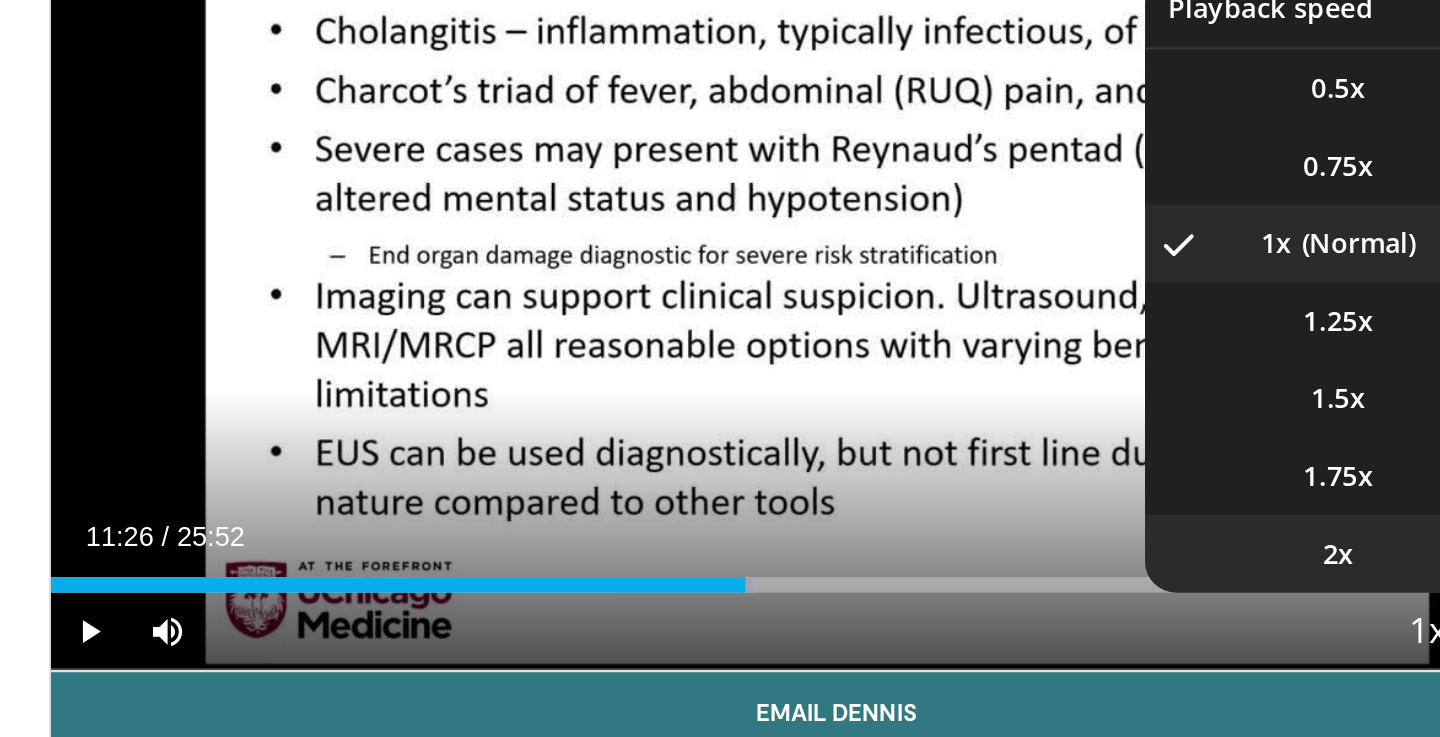 click on "2x" at bounding box center [765, 618] 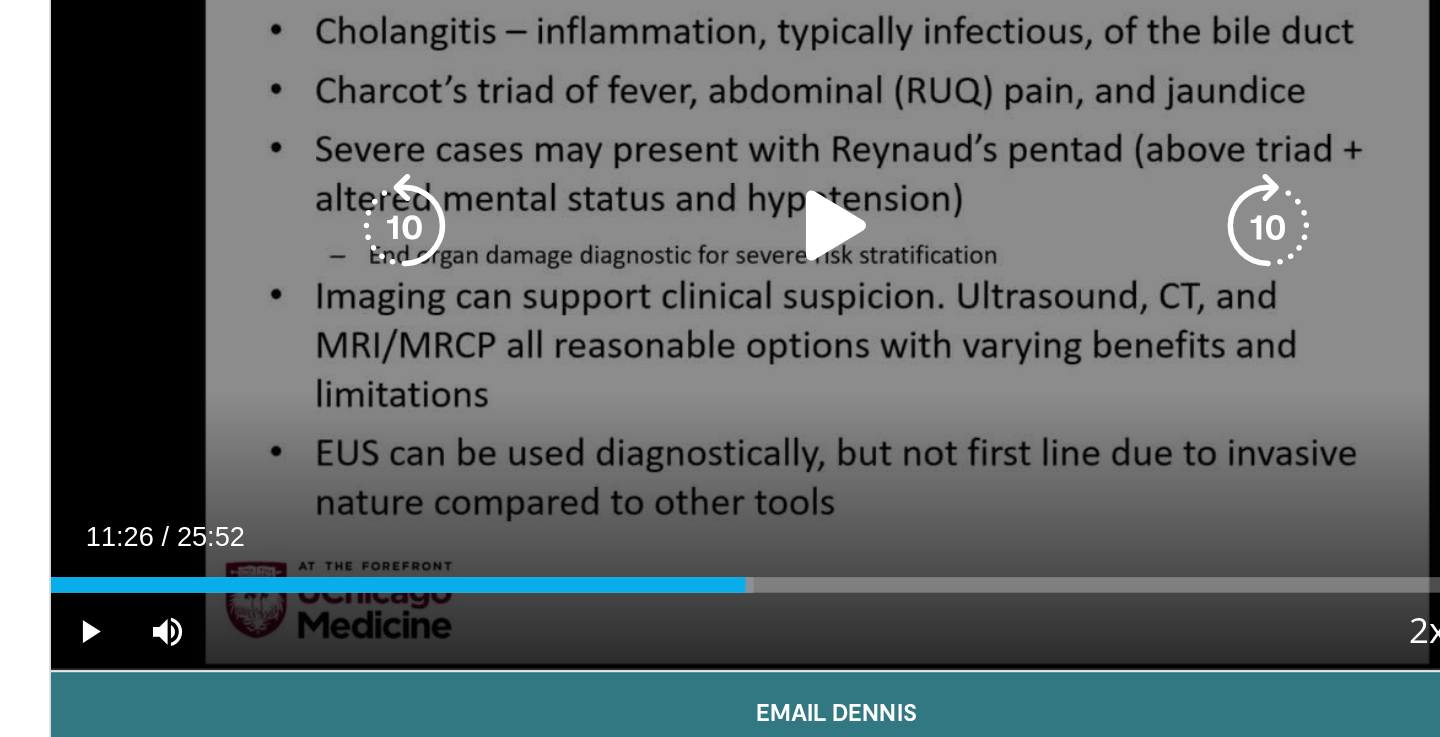 click at bounding box center [506, 449] 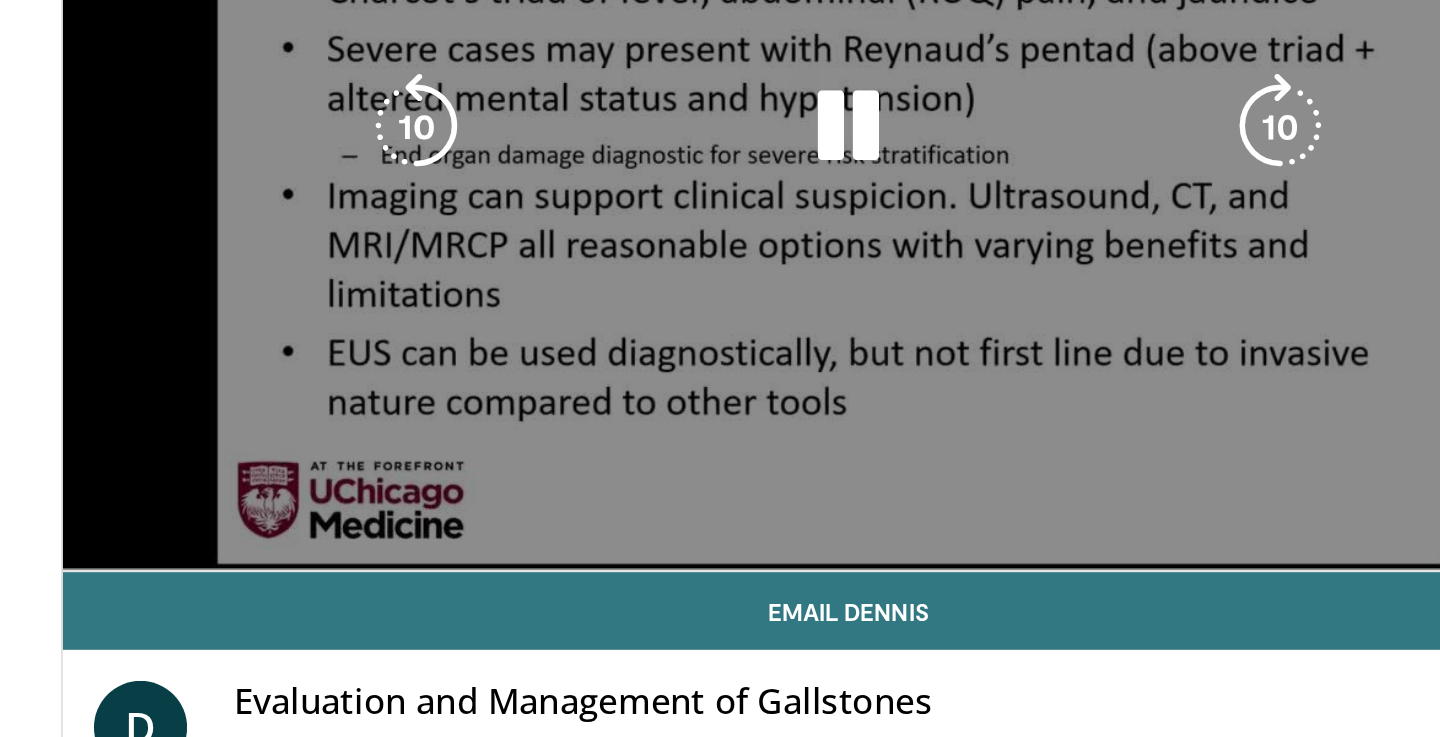 scroll, scrollTop: 34, scrollLeft: 0, axis: vertical 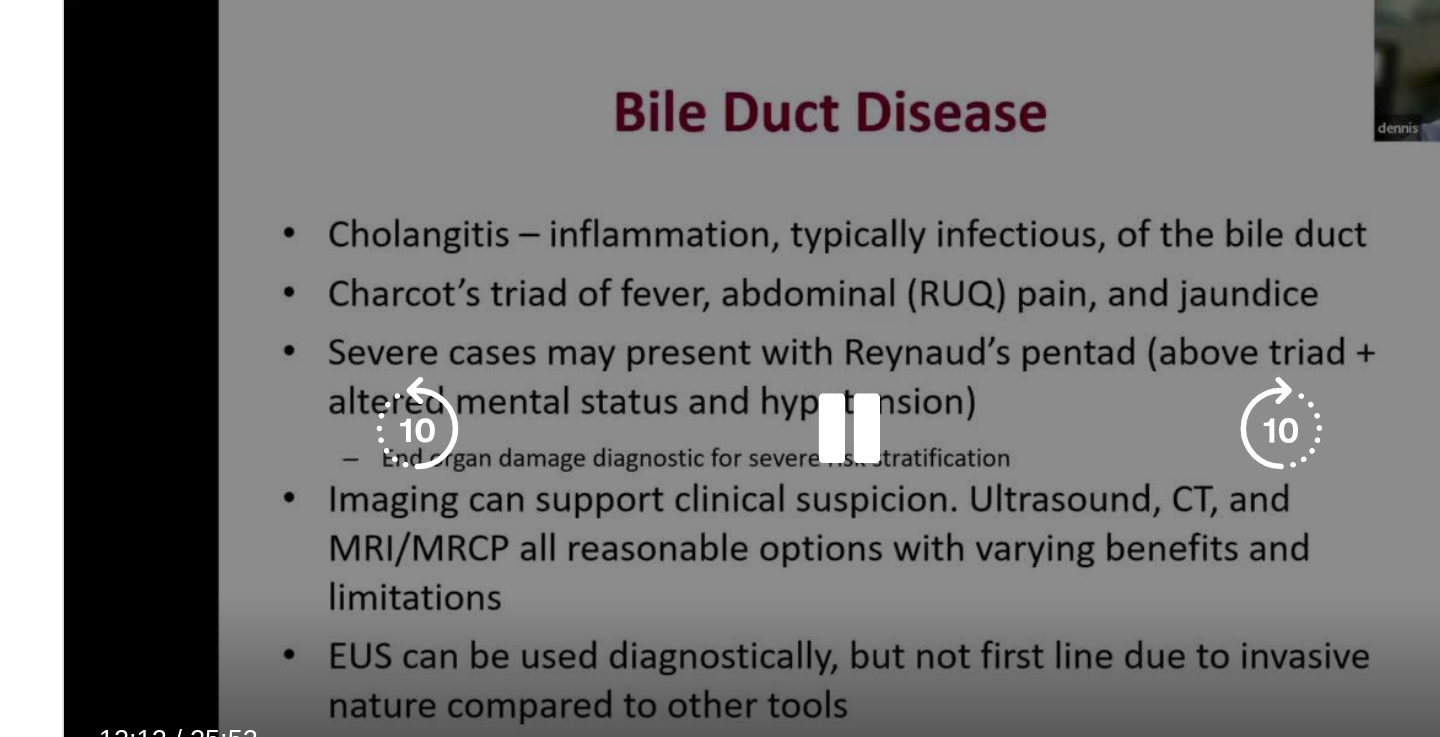 click on "50 seconds
Tap to unmute" at bounding box center (506, 415) 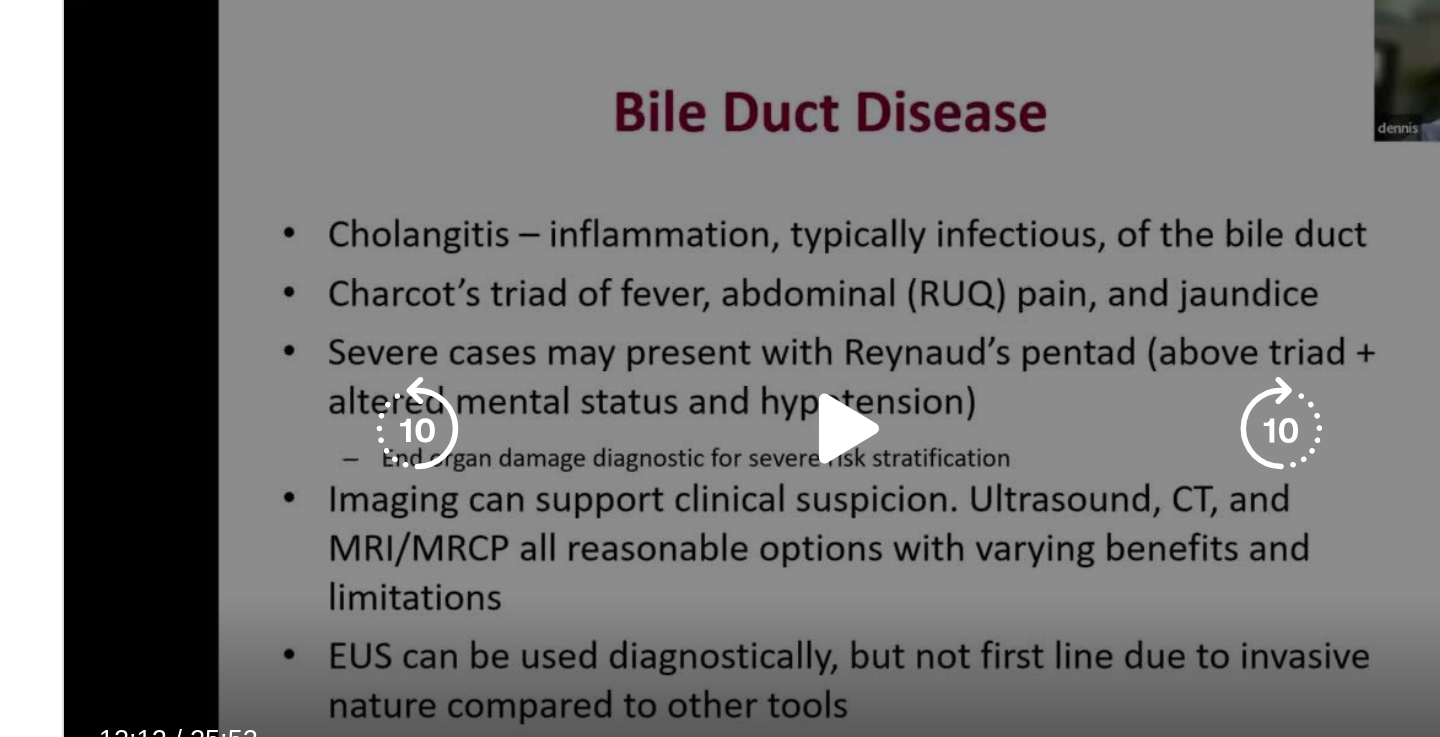 click at bounding box center (506, 415) 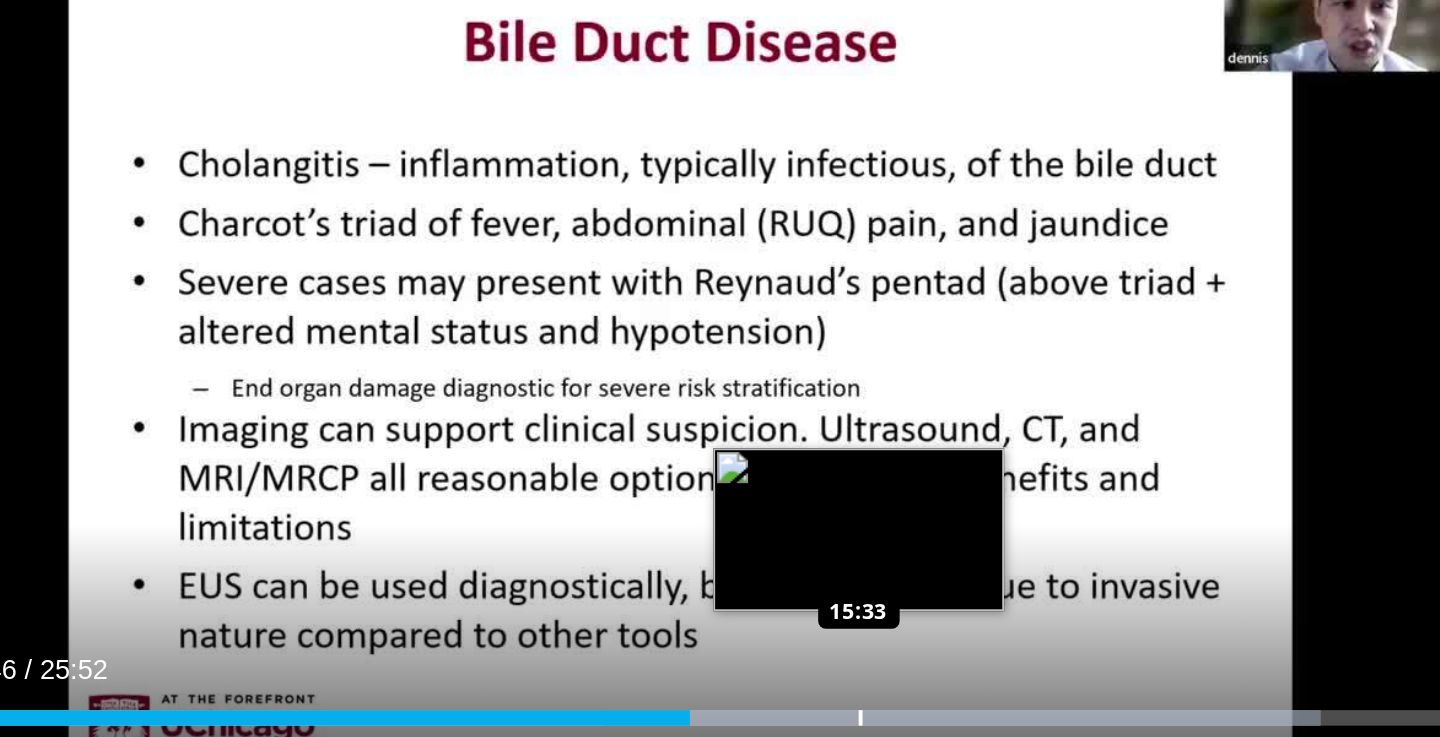 click at bounding box center [641, 600] 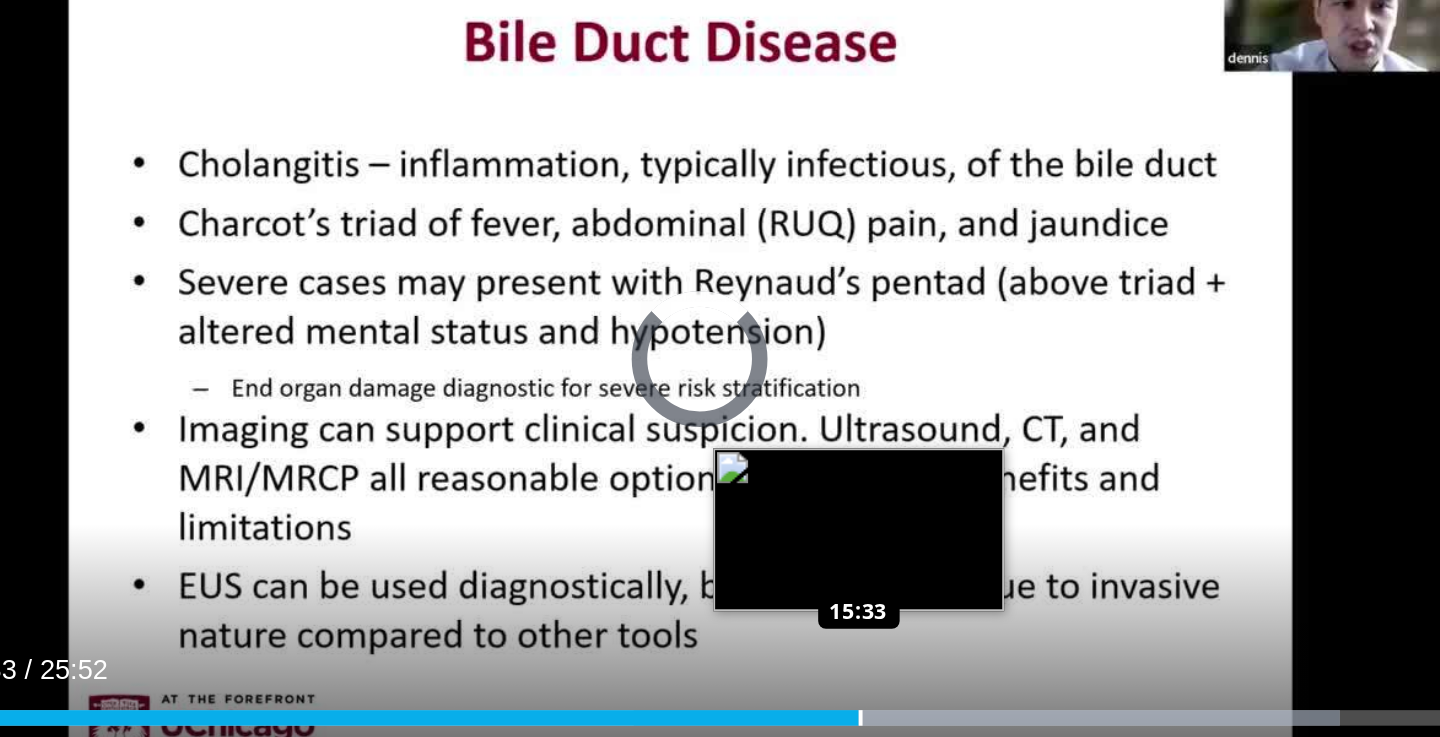 click at bounding box center [654, 600] 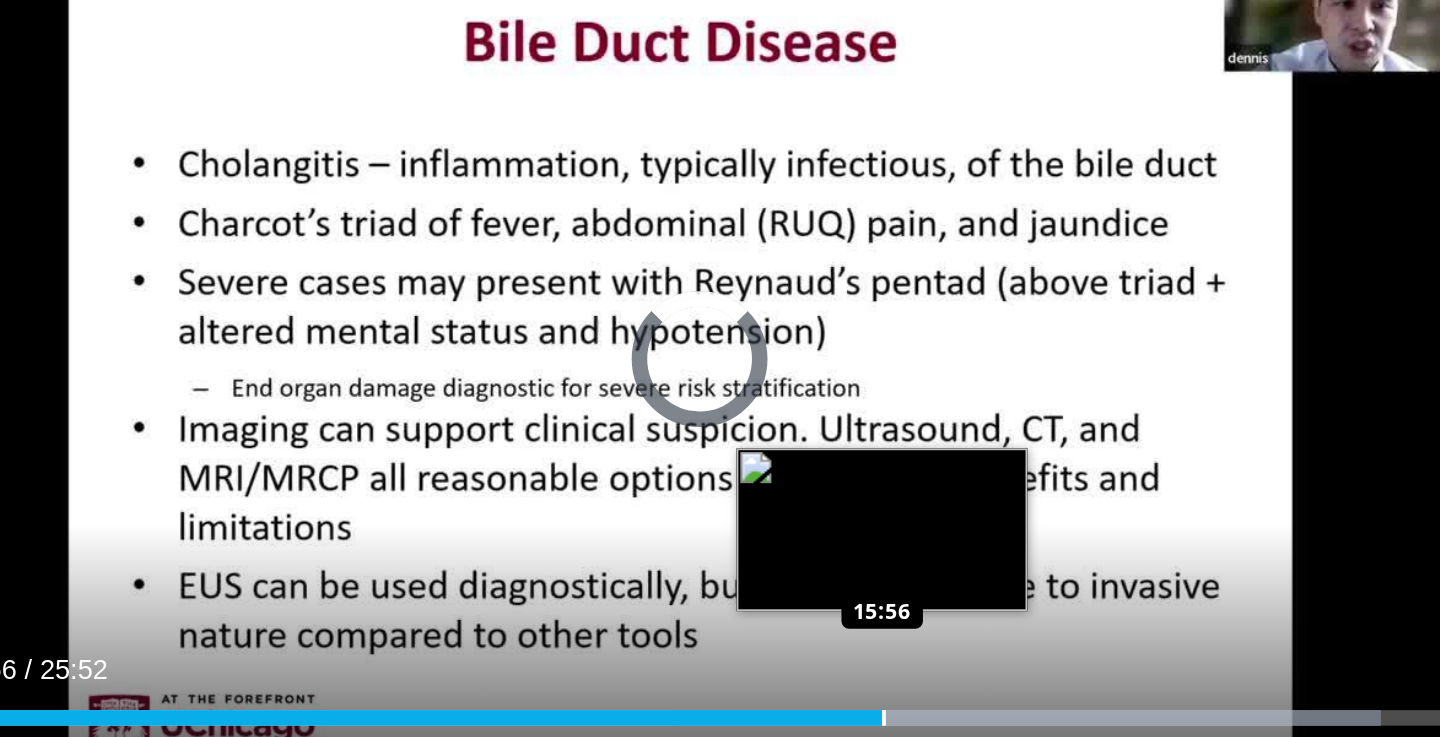 click at bounding box center (674, 600) 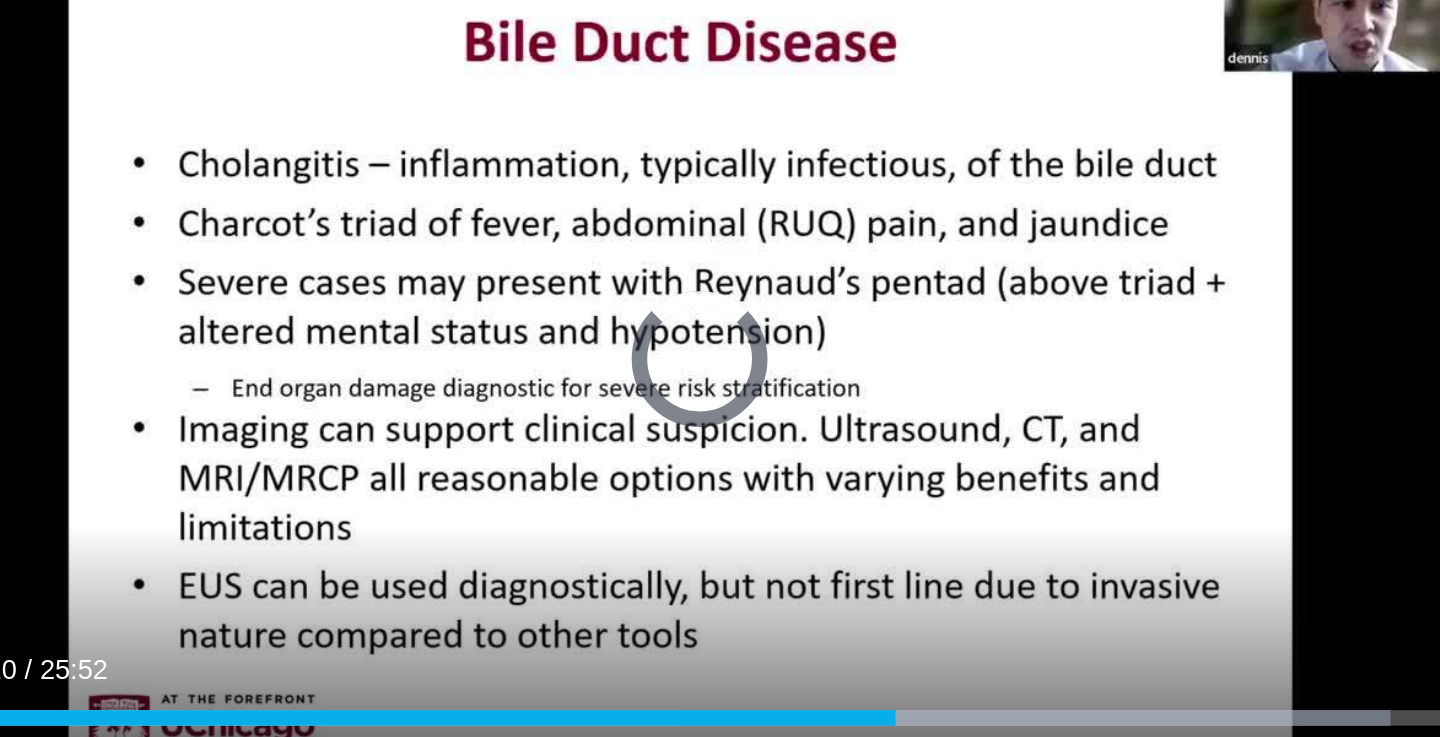 click at bounding box center [679, 600] 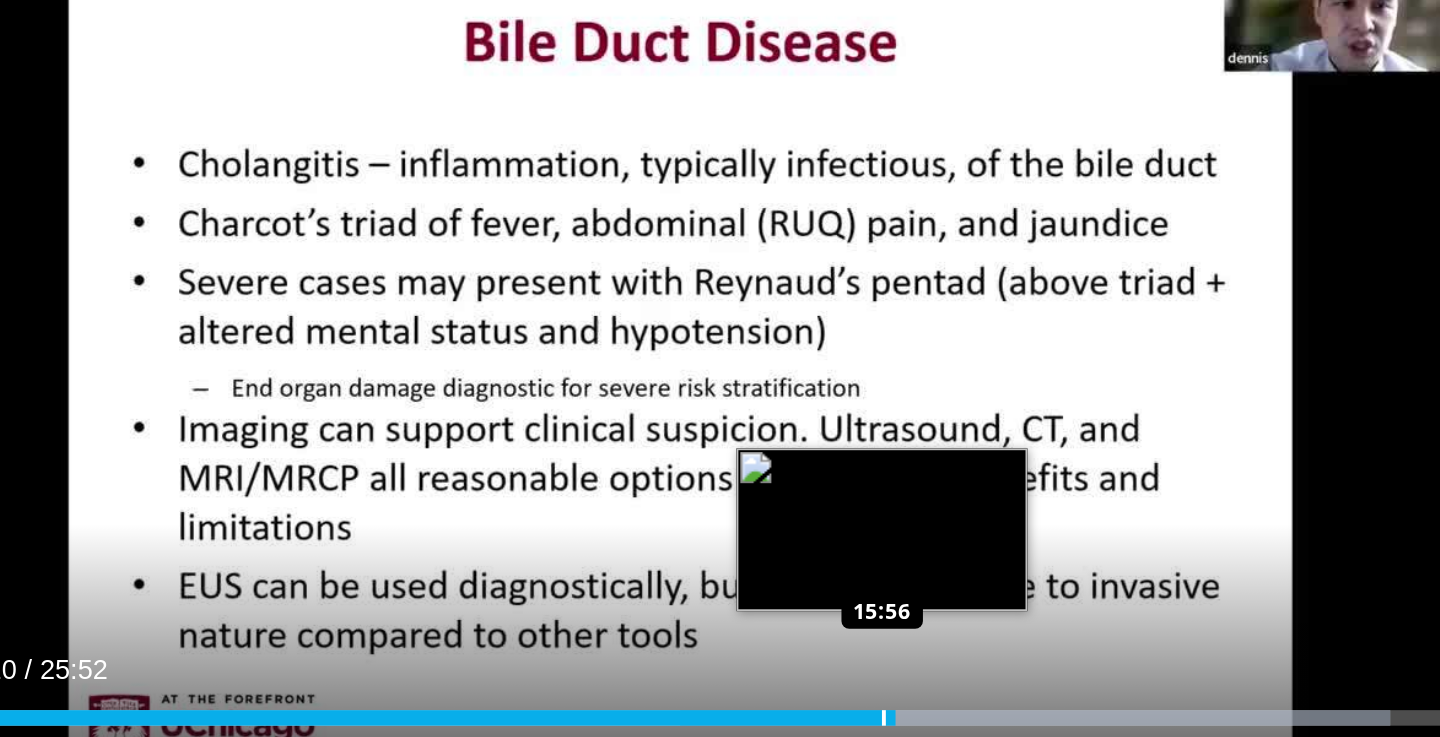 click at bounding box center (679, 600) 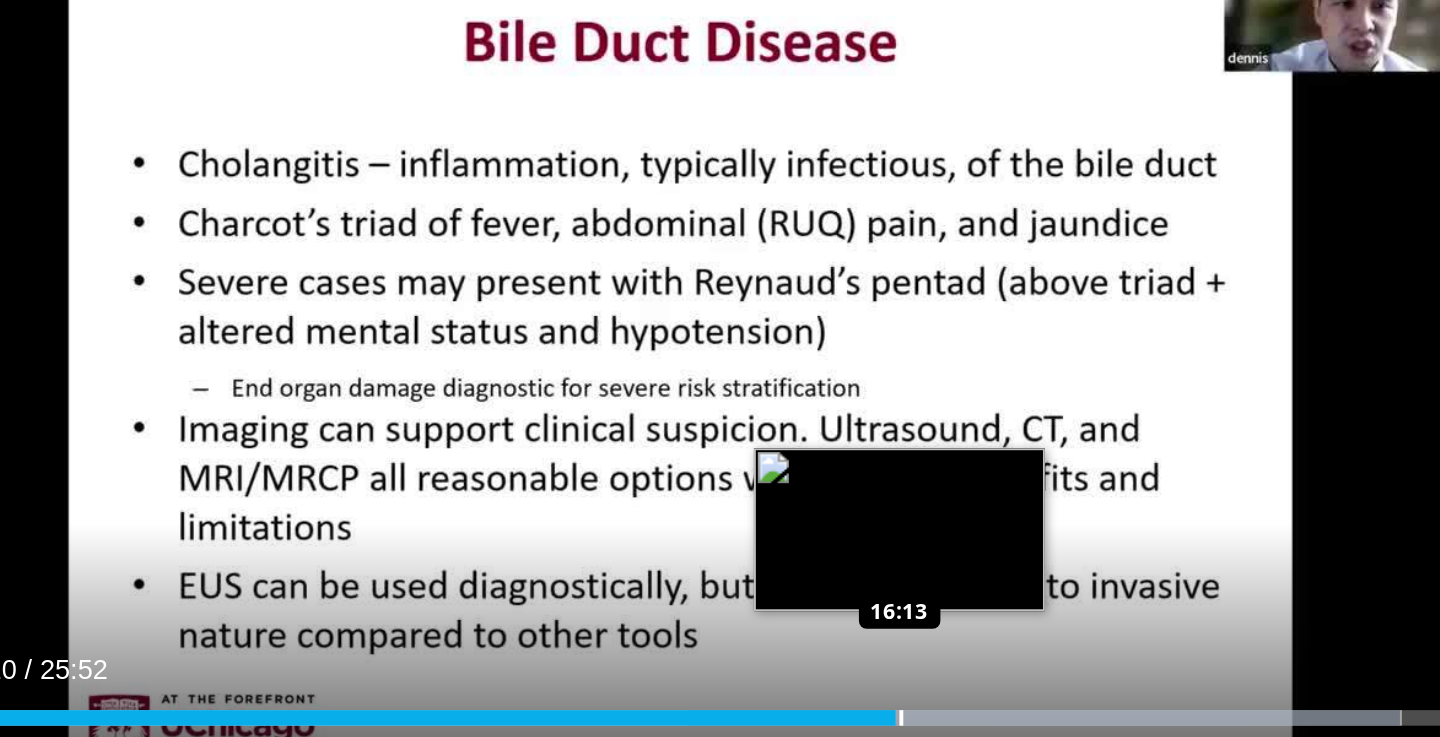 click at bounding box center [683, 600] 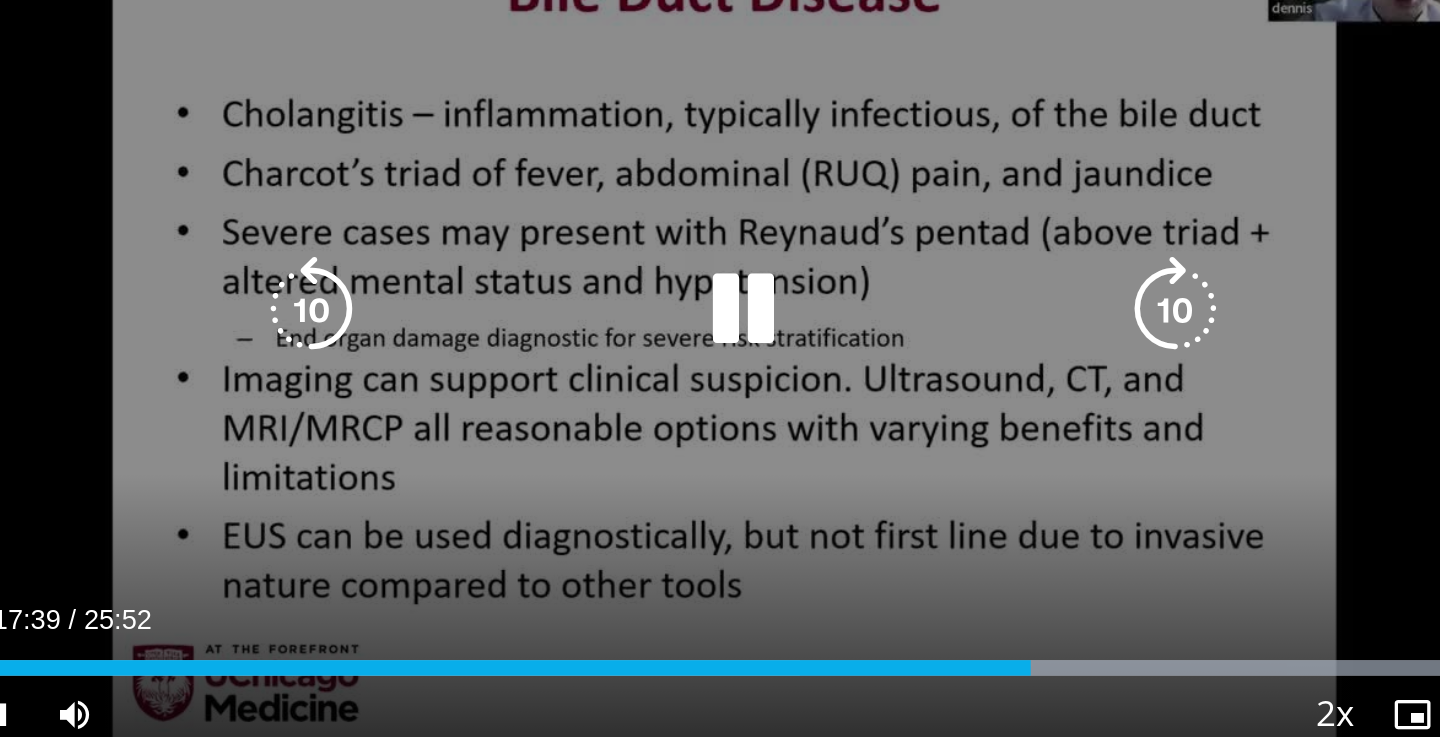 click on "30 seconds
Tap to unmute" at bounding box center (506, 415) 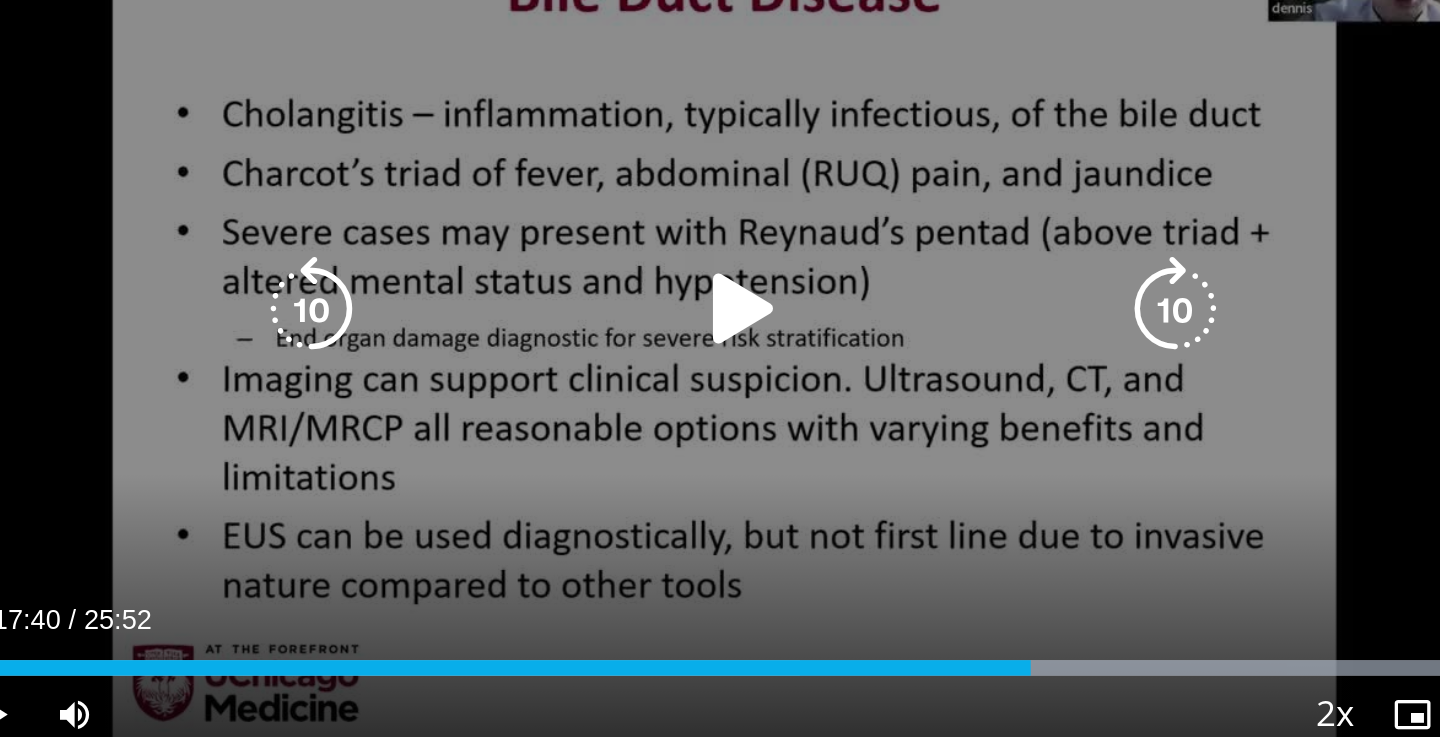 click at bounding box center [506, 415] 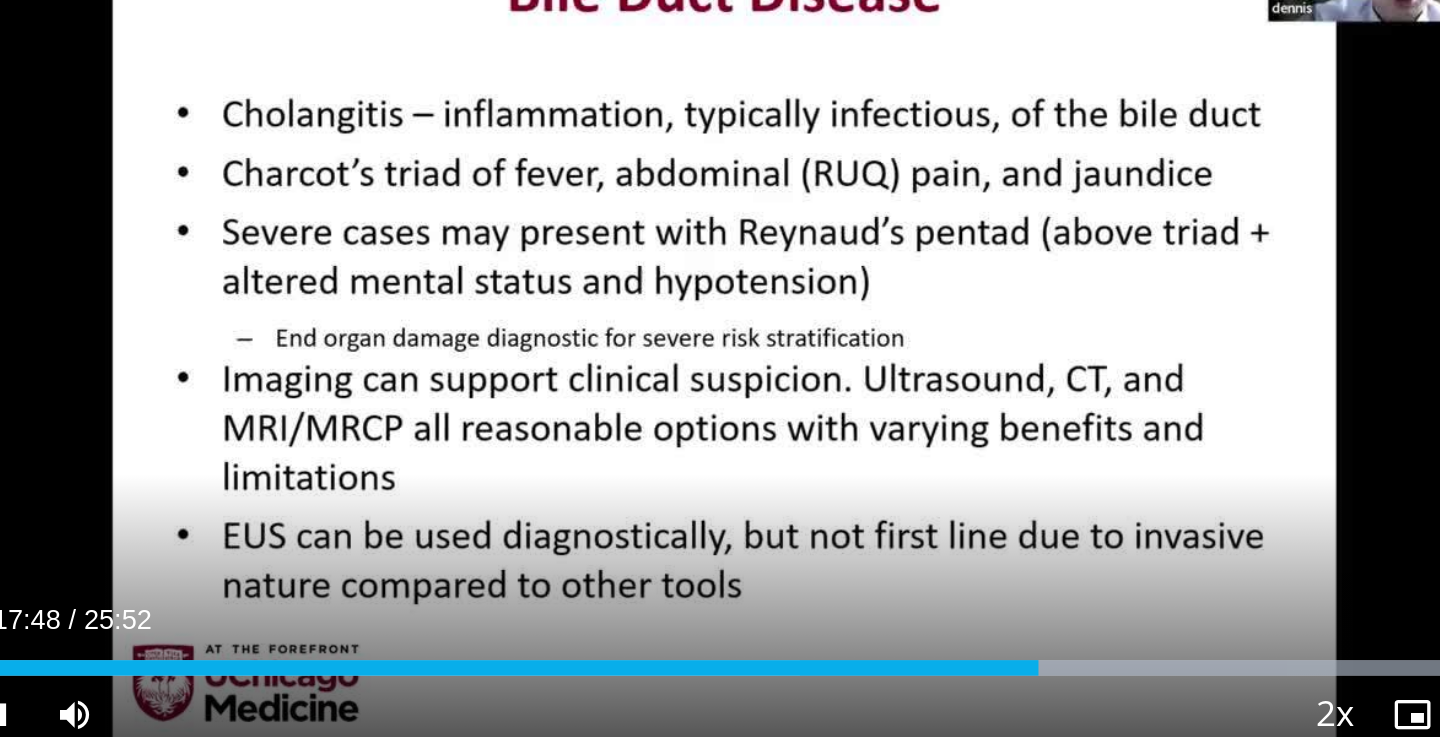 click on "**********" at bounding box center (506, 416) 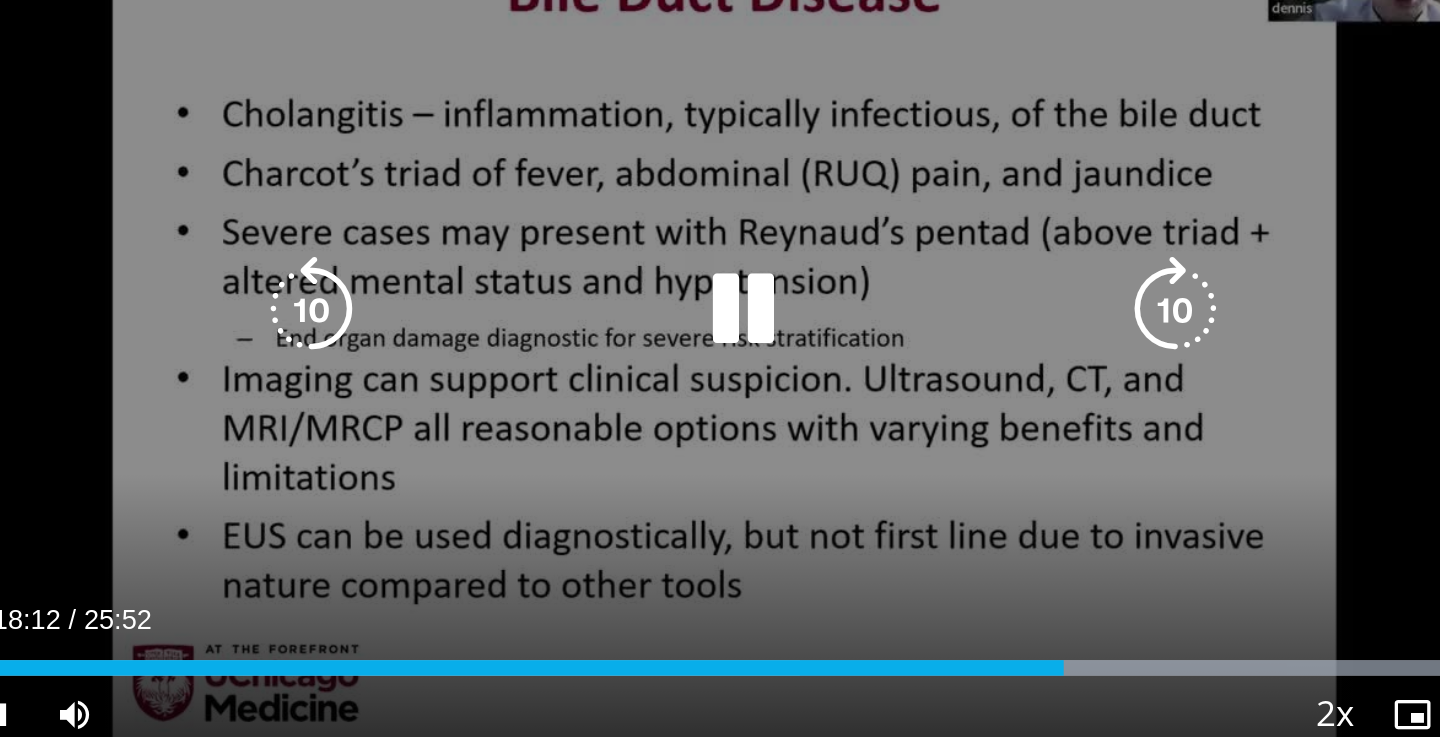 click on "30 seconds
Tap to unmute" at bounding box center [506, 415] 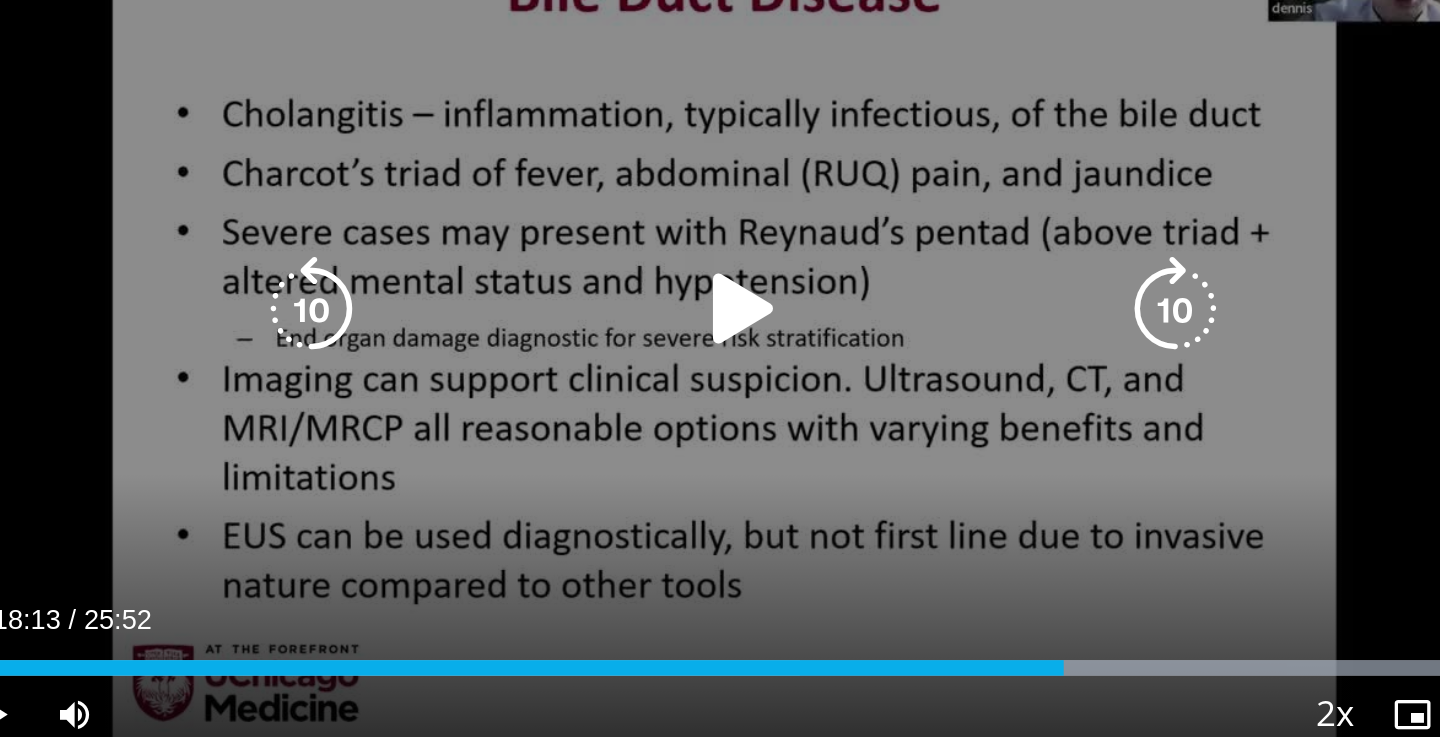 click on "30 seconds
Tap to unmute" at bounding box center (506, 415) 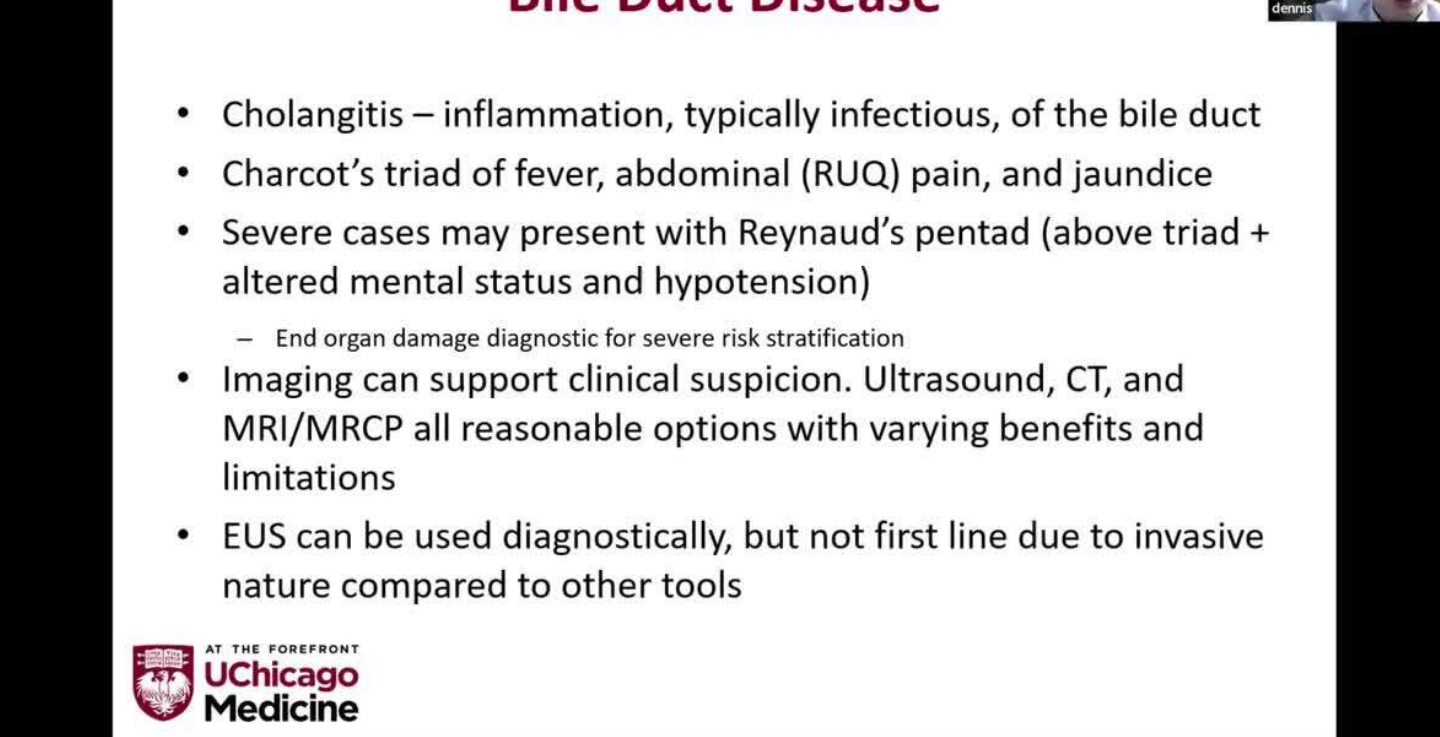 click on "**********" at bounding box center [506, 416] 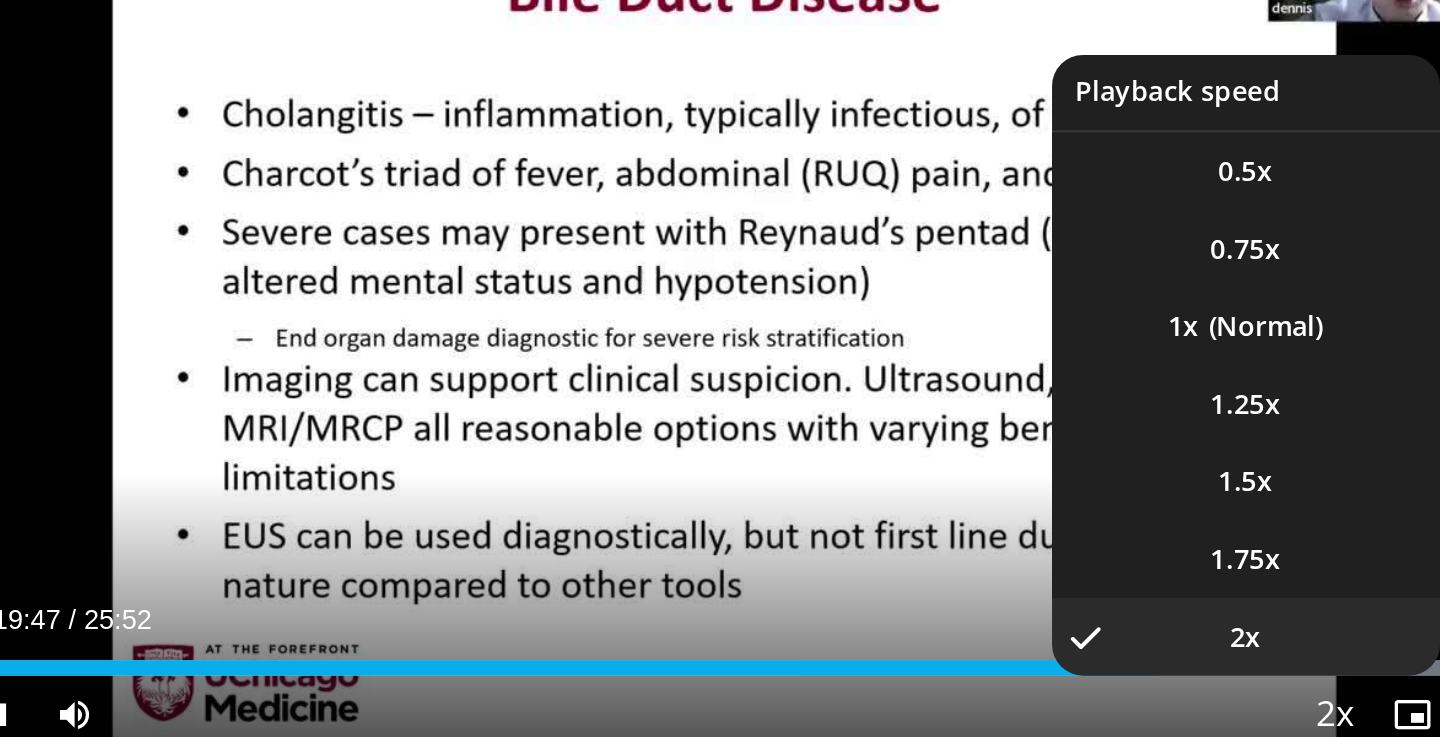 click at bounding box center [811, 625] 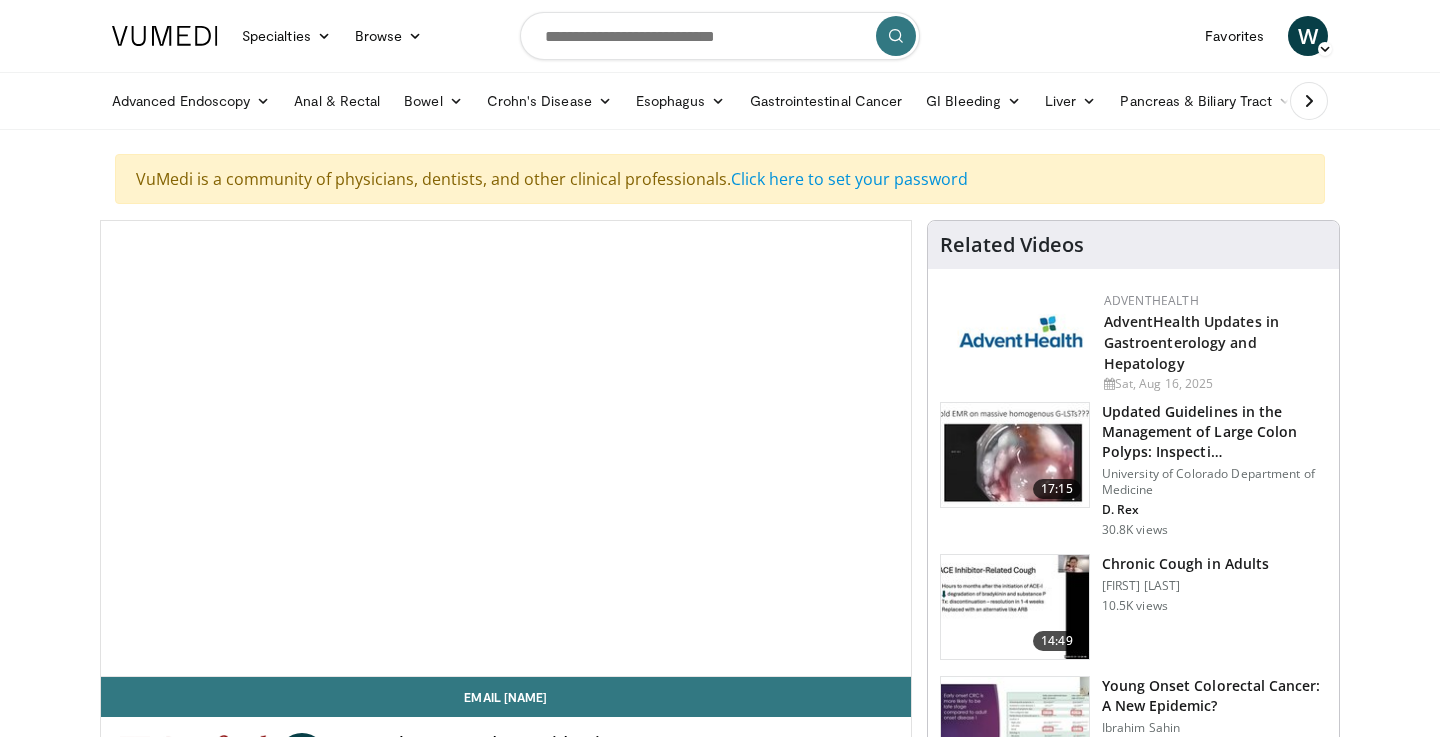 scroll, scrollTop: 0, scrollLeft: 0, axis: both 